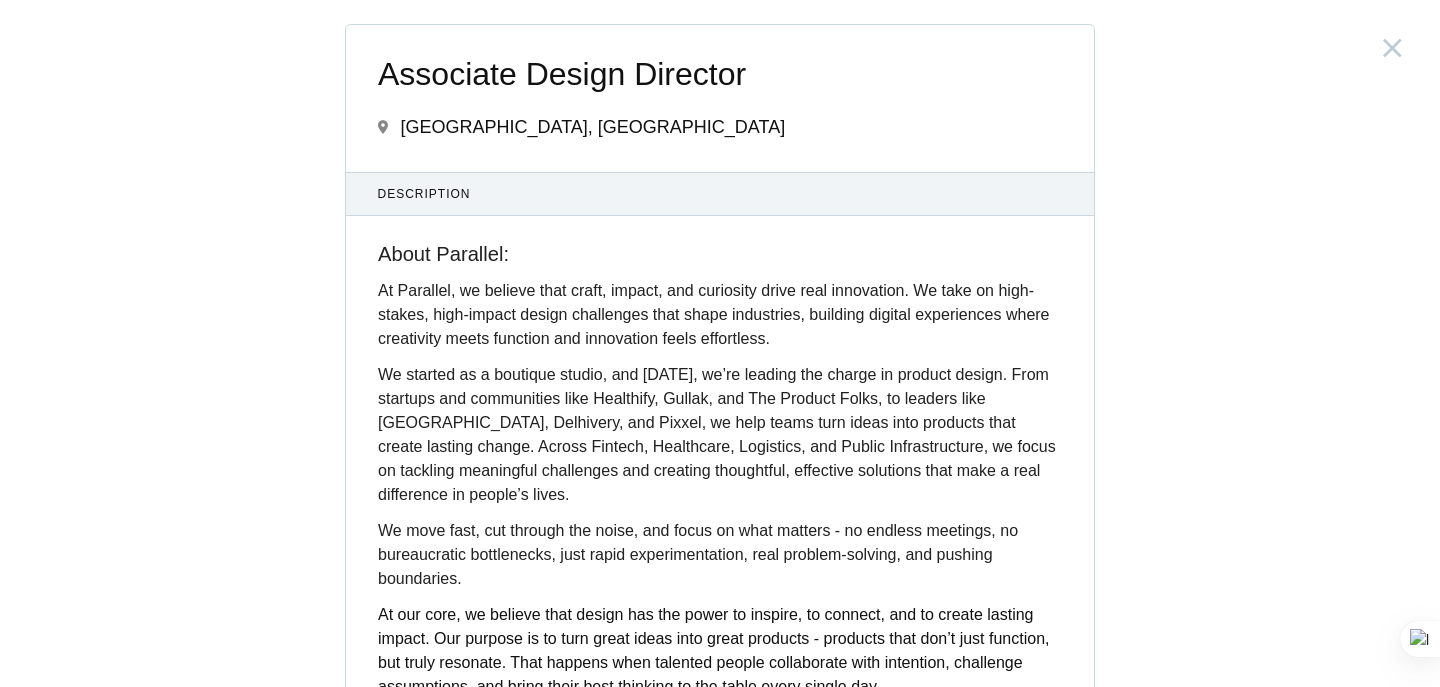 scroll, scrollTop: 5482, scrollLeft: 0, axis: vertical 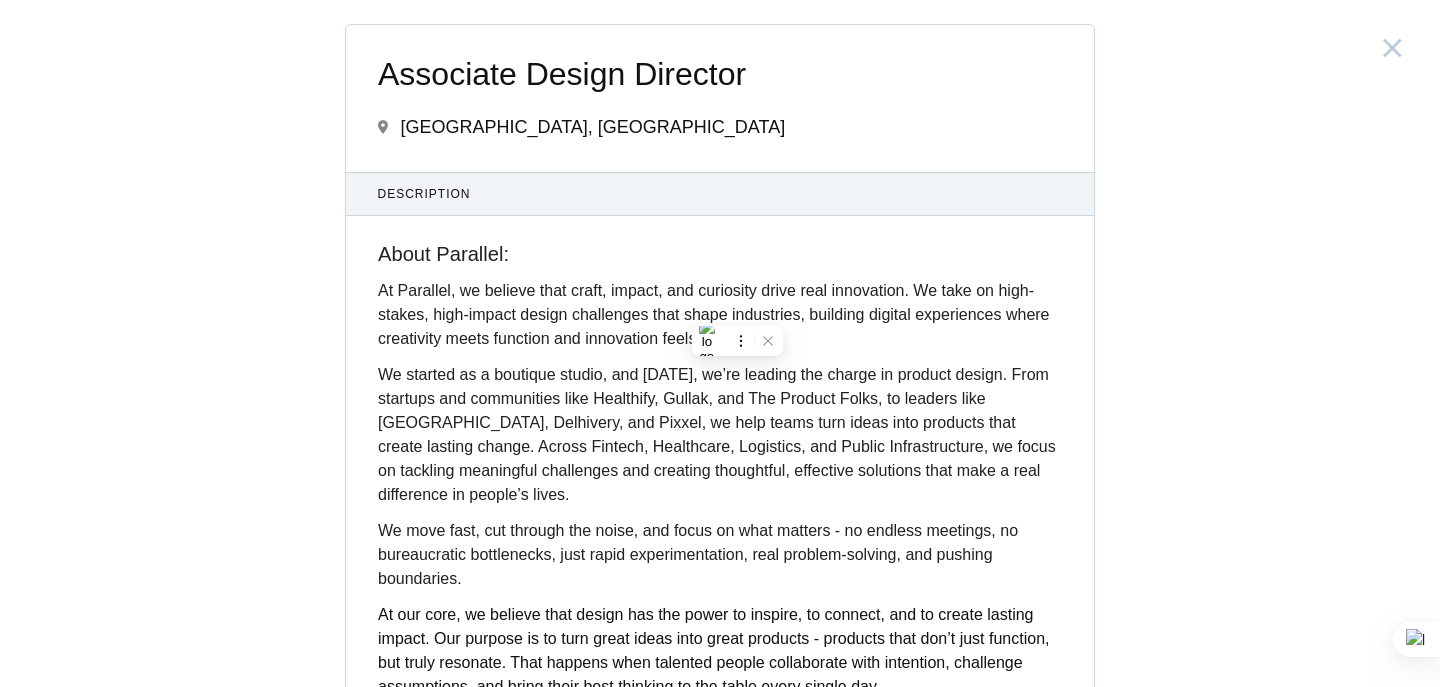 click on "At Parallel, we believe that craft, impact, and curiosity drive real innovation. We take on high-stakes, high-impact design challenges that shape industries, building digital experiences where creativity meets function and innovation feels effortless." at bounding box center [714, 314] 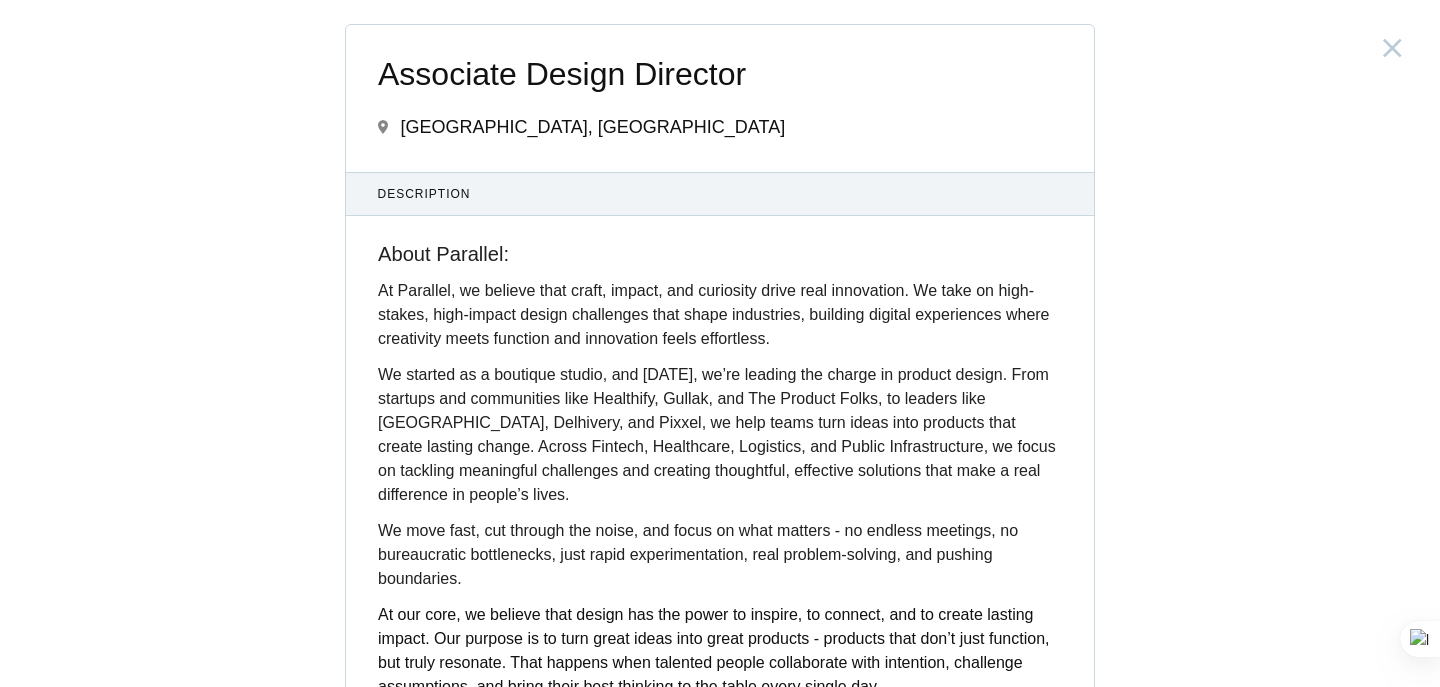 click on "At Parallel, we believe that craft, impact, and curiosity drive real innovation. We take on high-stakes, high-impact design challenges that shape industries, building digital experiences where creativity meets function and innovation feels effortless." at bounding box center (714, 314) 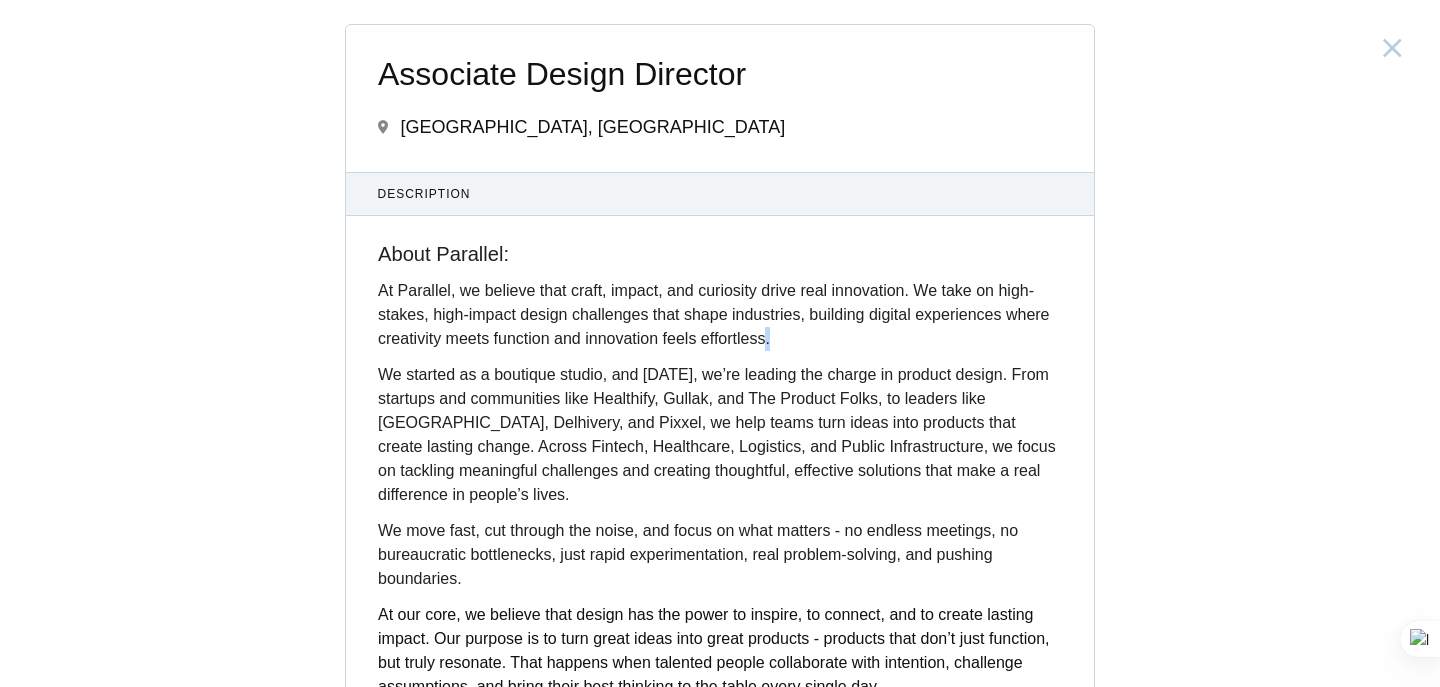 click on "At Parallel, we believe that craft, impact, and curiosity drive real innovation. We take on high-stakes, high-impact design challenges that shape industries, building digital experiences where creativity meets function and innovation feels effortless." at bounding box center (714, 314) 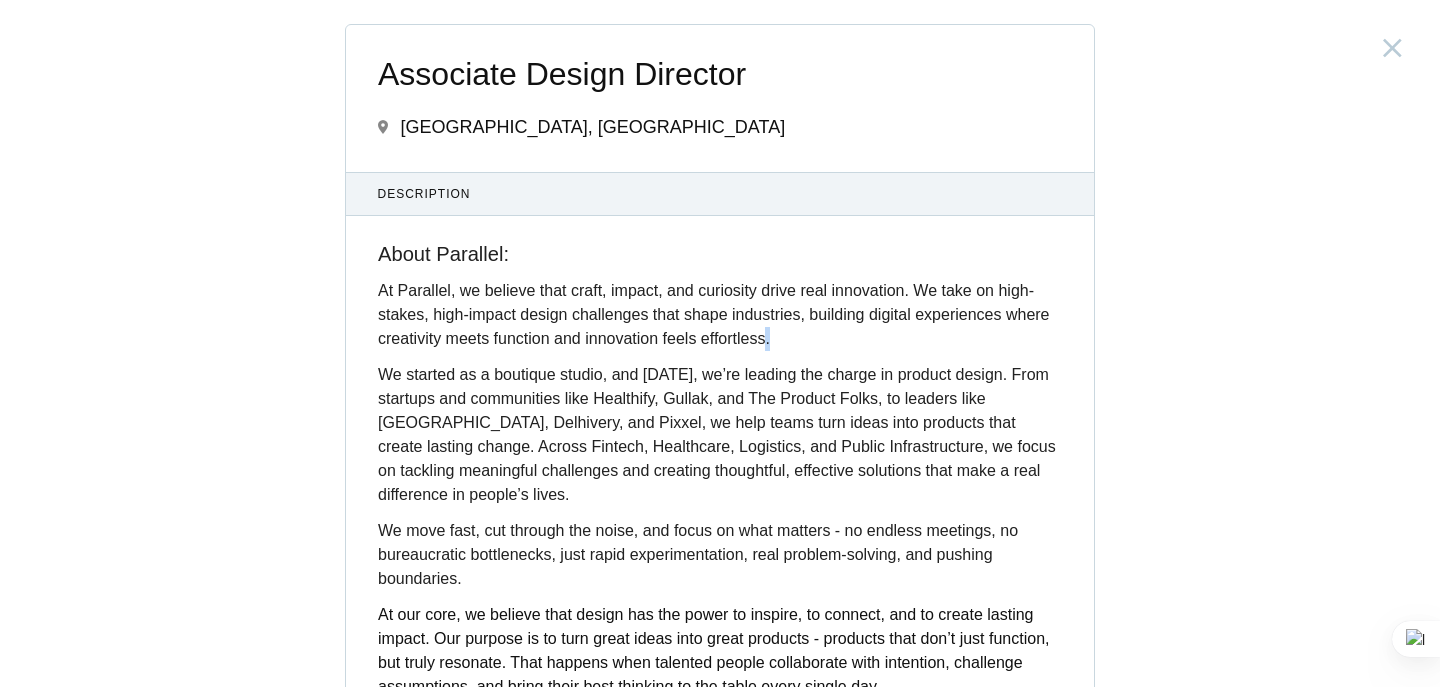 click on "At Parallel, we believe that craft, impact, and curiosity drive real innovation. We take on high-stakes, high-impact design challenges that shape industries, building digital experiences where creativity meets function and innovation feels effortless." at bounding box center (714, 314) 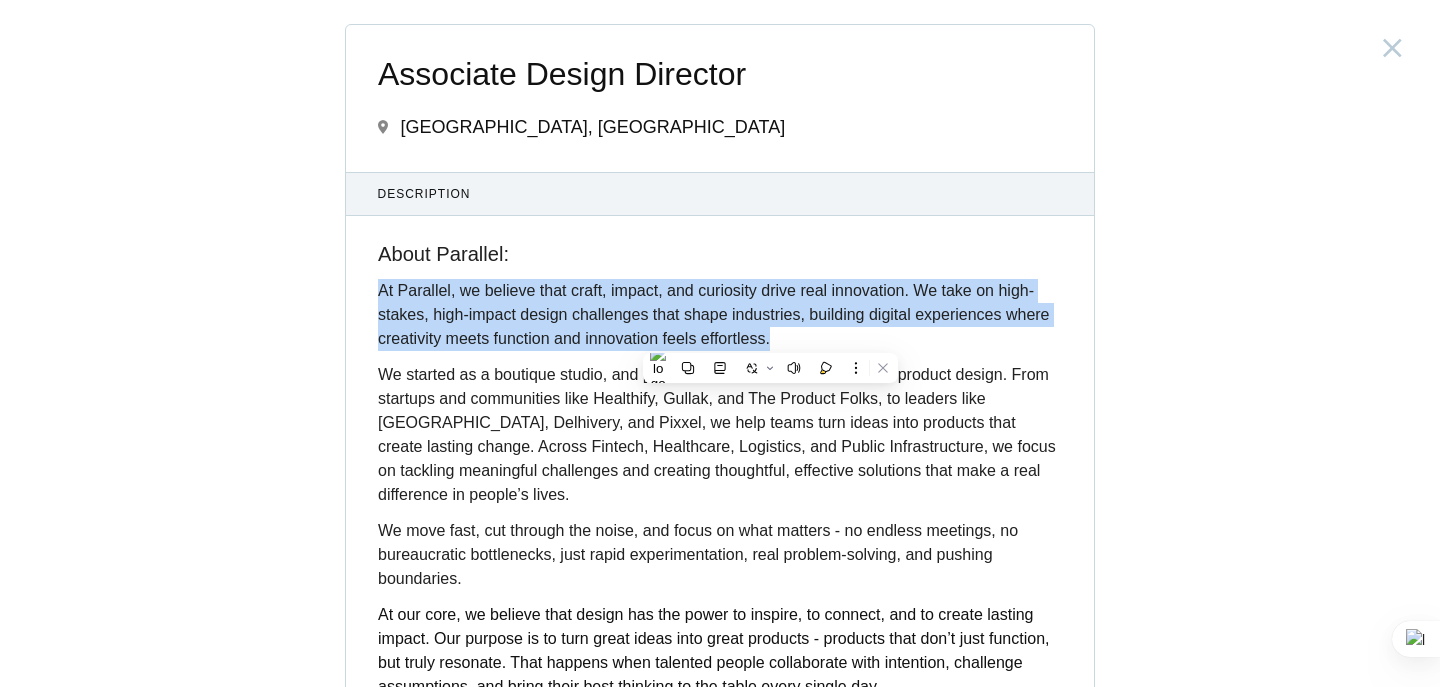 click on "At Parallel, we believe that craft, impact, and curiosity drive real innovation. We take on high-stakes, high-impact design challenges that shape industries, building digital experiences where creativity meets function and innovation feels effortless." at bounding box center (714, 314) 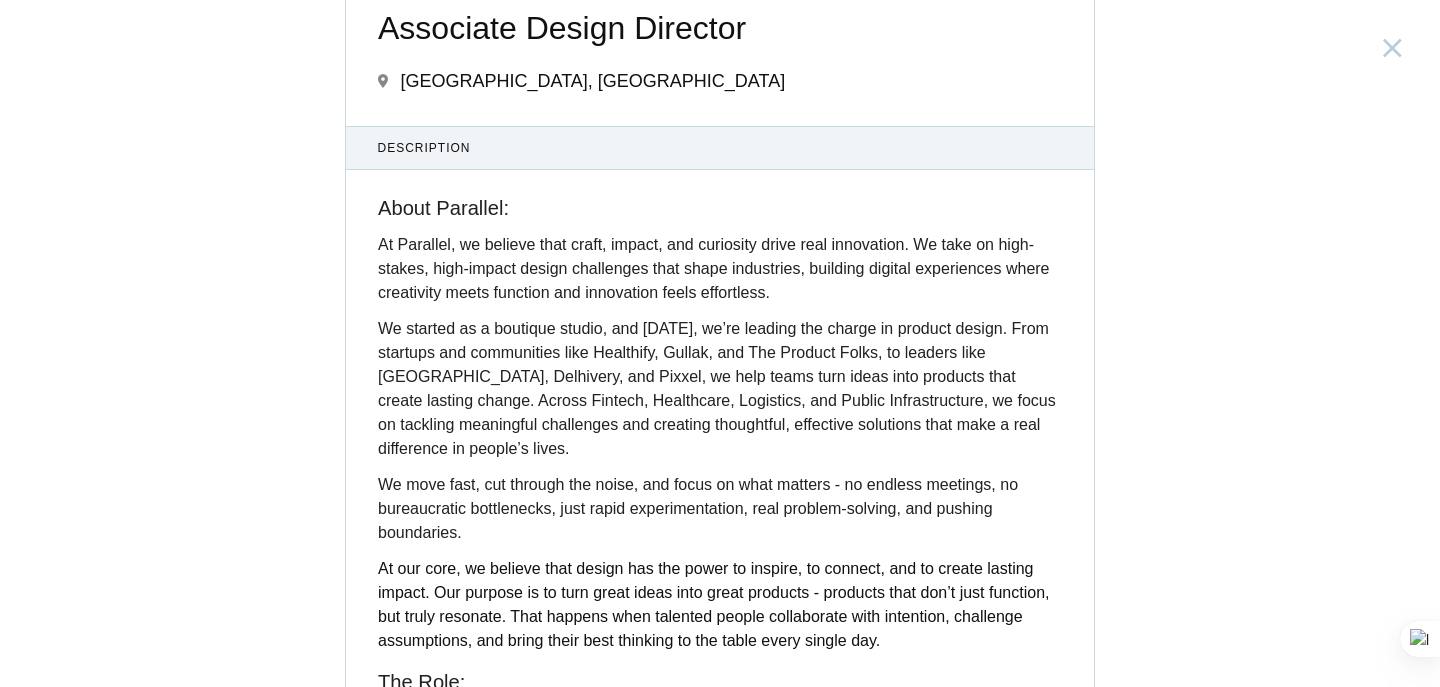 scroll, scrollTop: 0, scrollLeft: 0, axis: both 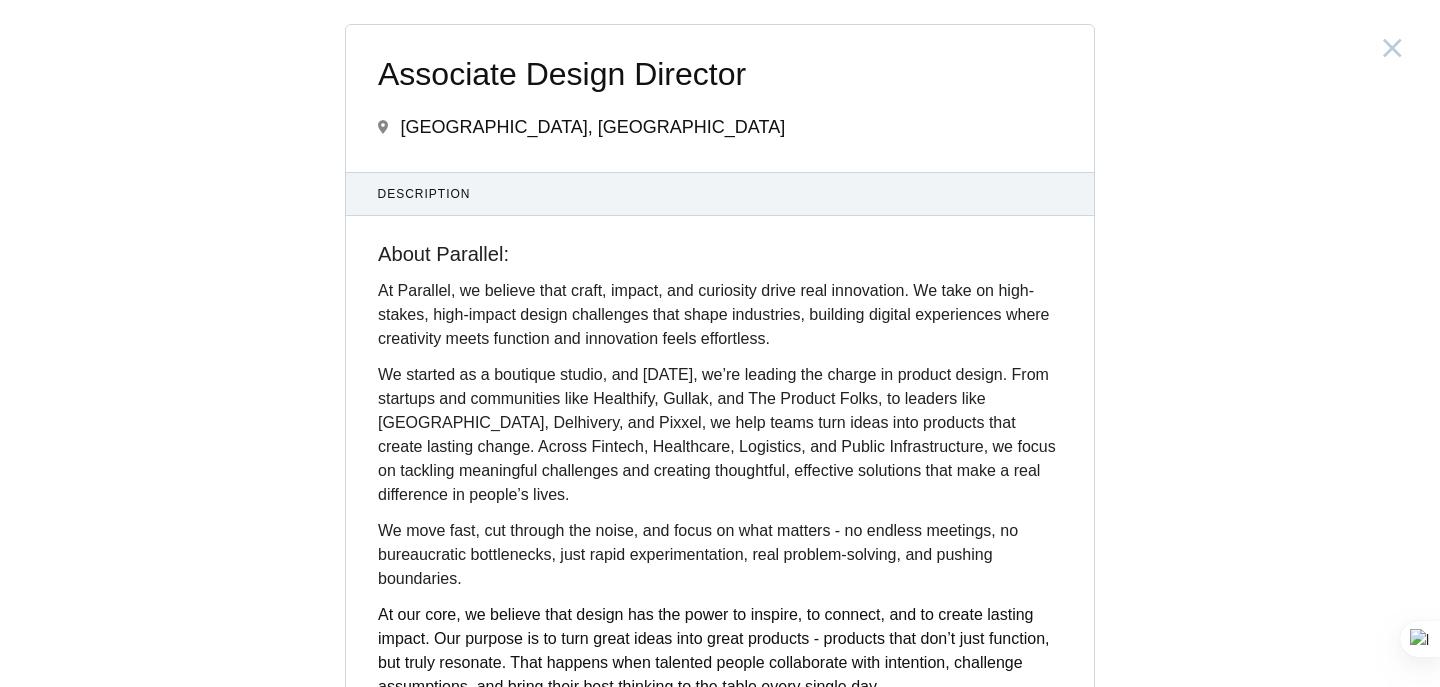 click on "[GEOGRAPHIC_DATA], [GEOGRAPHIC_DATA]" at bounding box center [592, 127] 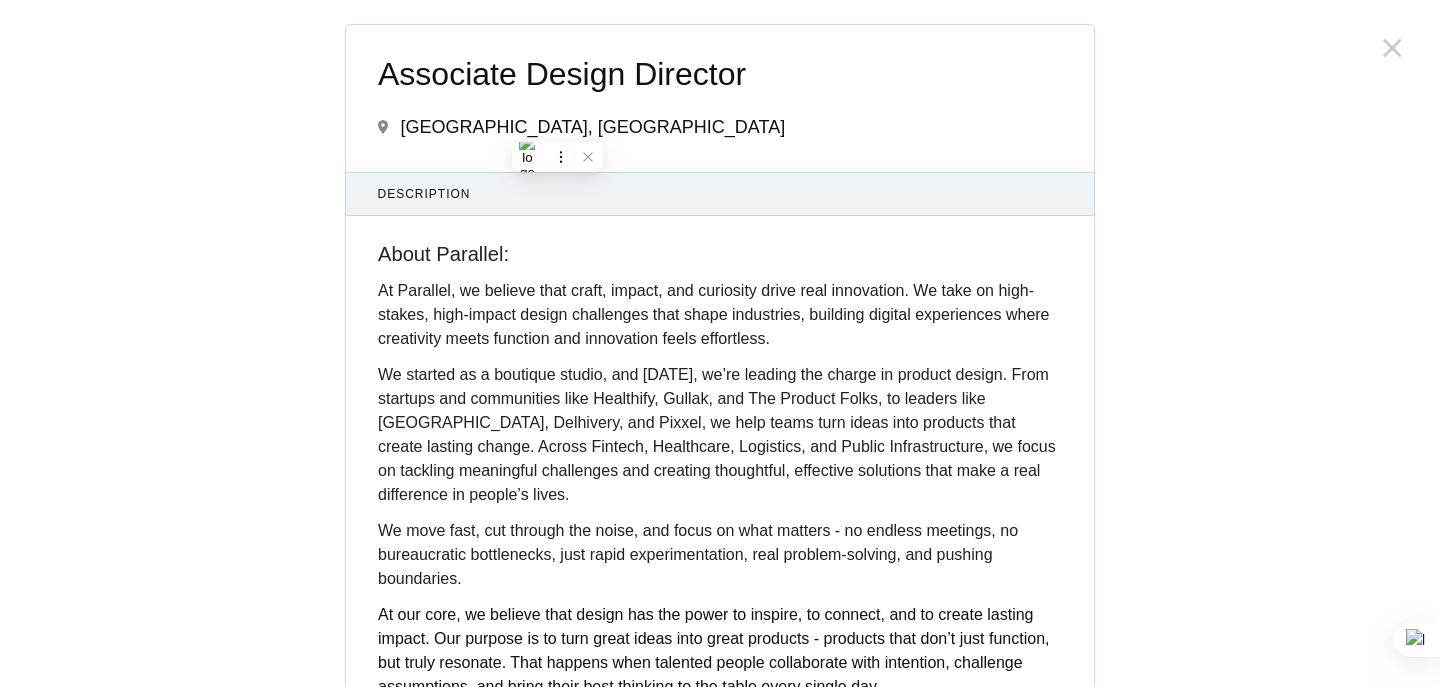 click on "[GEOGRAPHIC_DATA], [GEOGRAPHIC_DATA]" at bounding box center [592, 127] 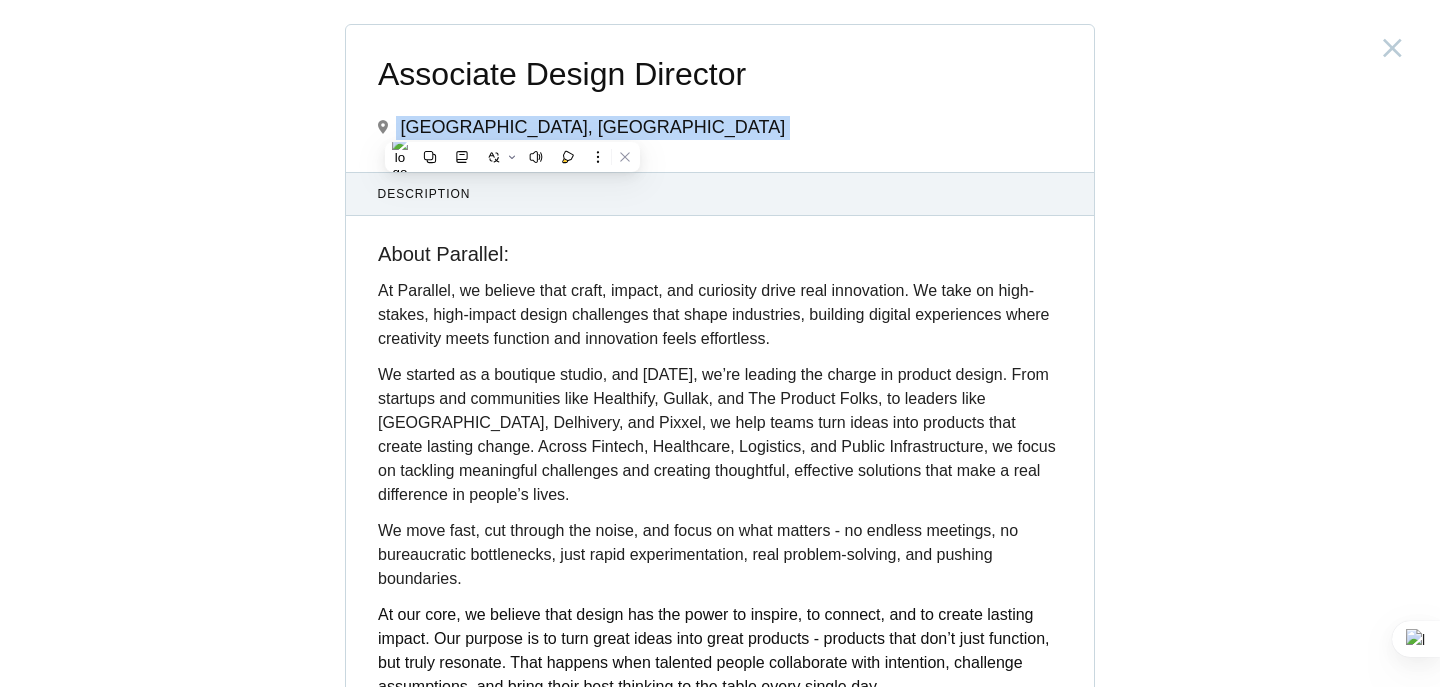click on "[GEOGRAPHIC_DATA], [GEOGRAPHIC_DATA]" at bounding box center [592, 127] 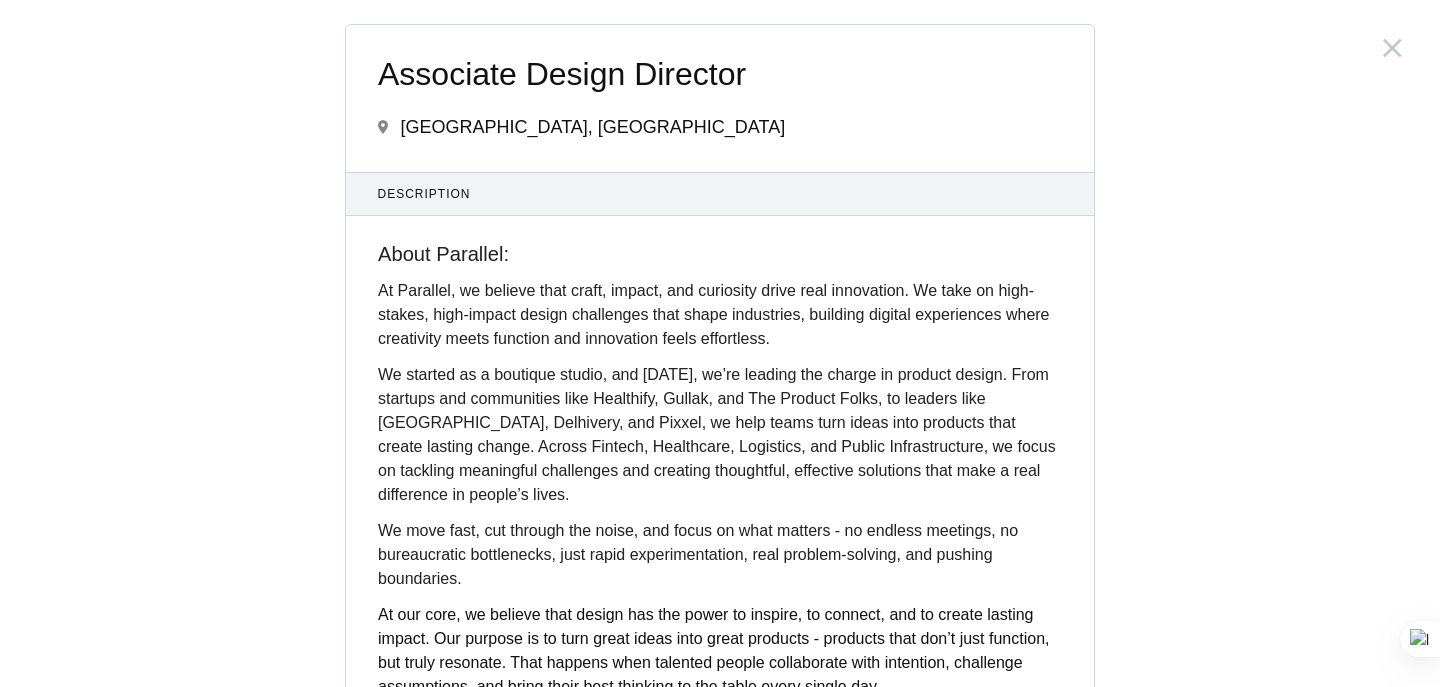 click on "Associate Design Director" at bounding box center (720, 74) 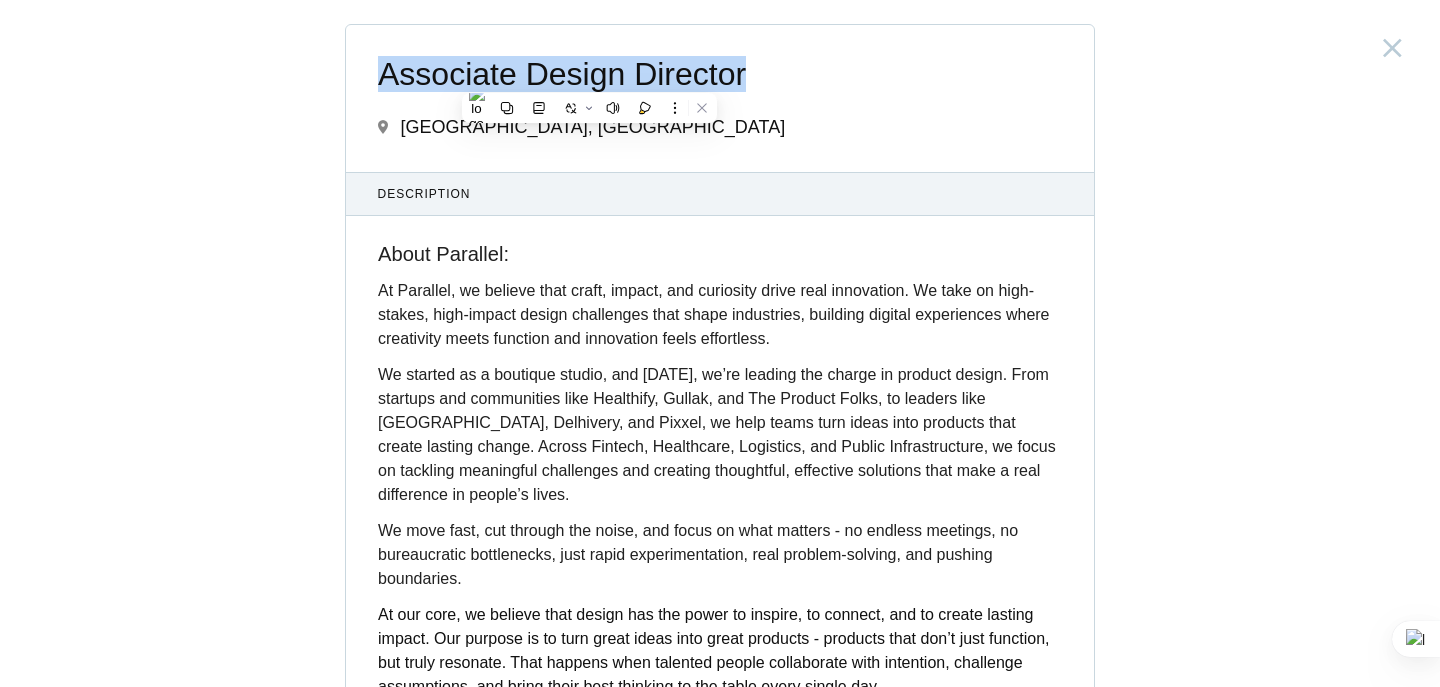 click on "Associate Design Director" at bounding box center (720, 74) 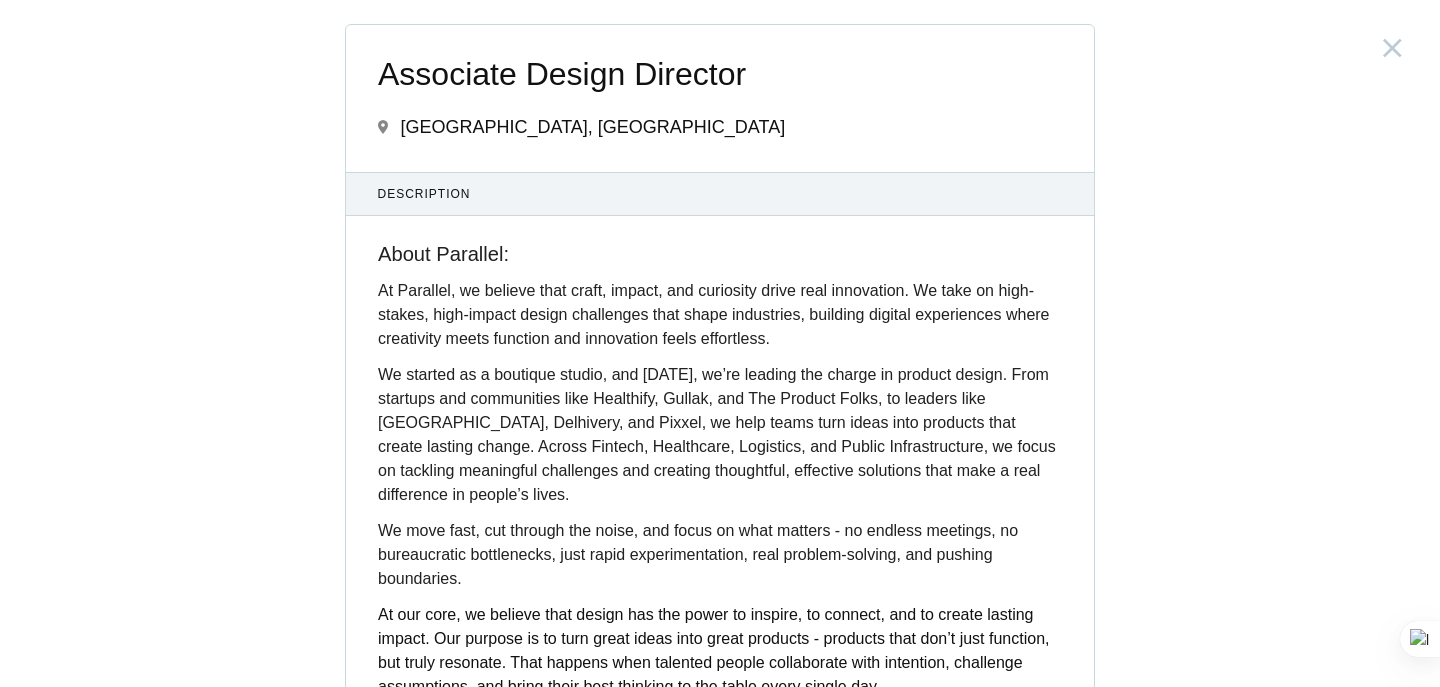 click on "At Parallel, we believe that craft, impact, and curiosity drive real innovation. We take on high-stakes, high-impact design challenges that shape industries, building digital experiences where creativity meets function and innovation feels effortless." at bounding box center [714, 314] 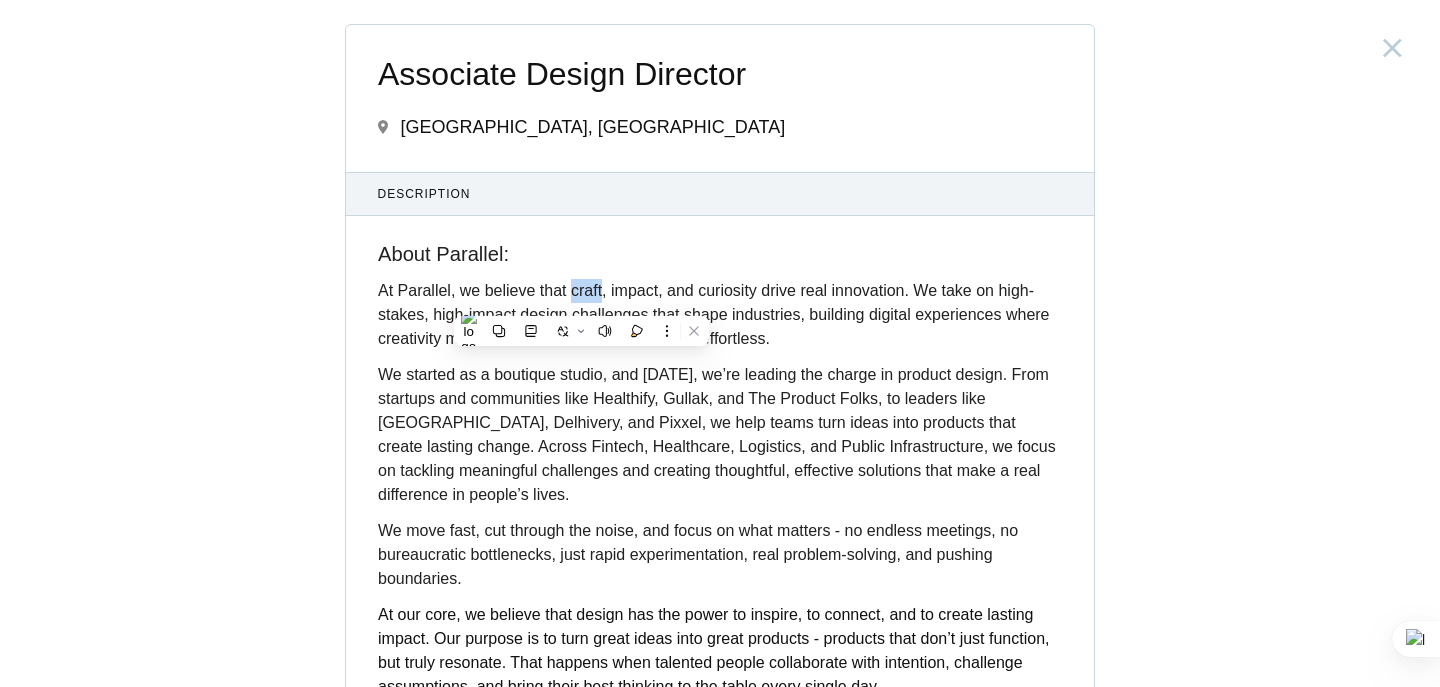 click on "At Parallel, we believe that craft, impact, and curiosity drive real innovation. We take on high-stakes, high-impact design challenges that shape industries, building digital experiences where creativity meets function and innovation feels effortless." at bounding box center [714, 314] 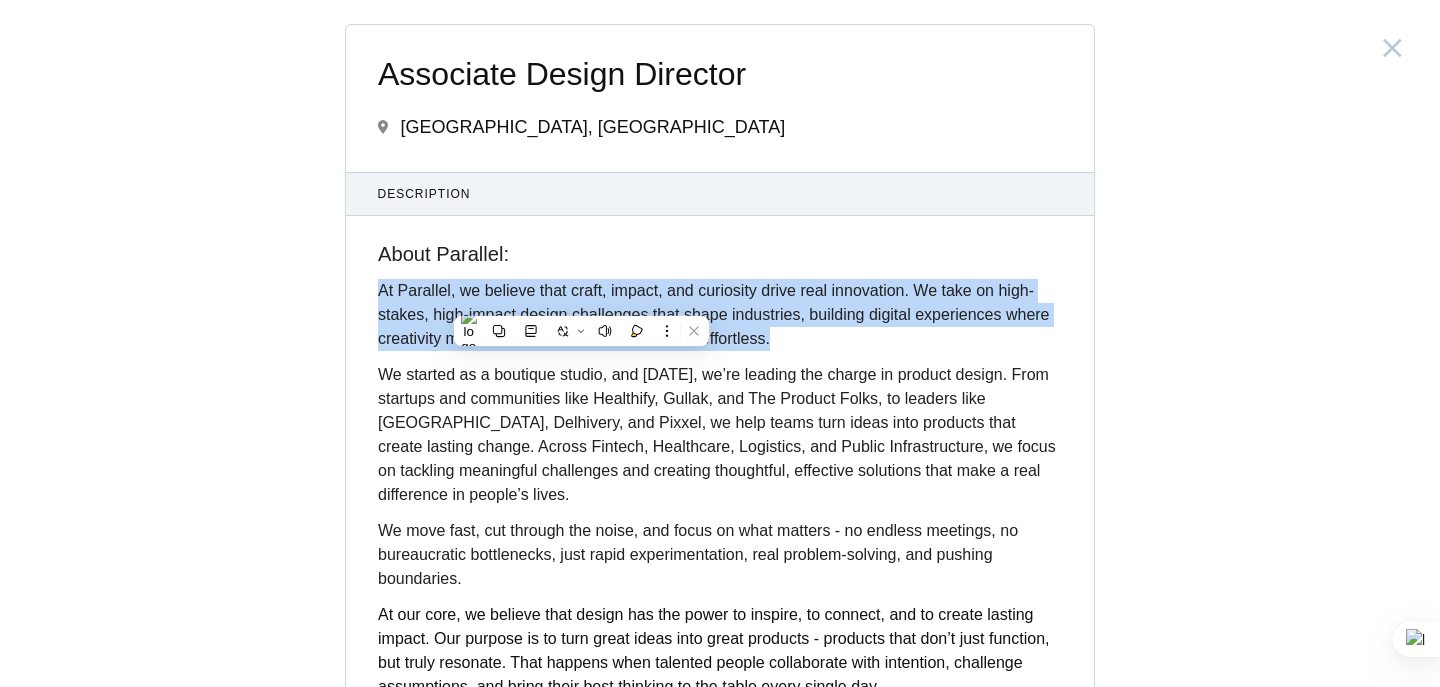 click on "At Parallel, we believe that craft, impact, and curiosity drive real innovation. We take on high-stakes, high-impact design challenges that shape industries, building digital experiences where creativity meets function and innovation feels effortless." at bounding box center (714, 314) 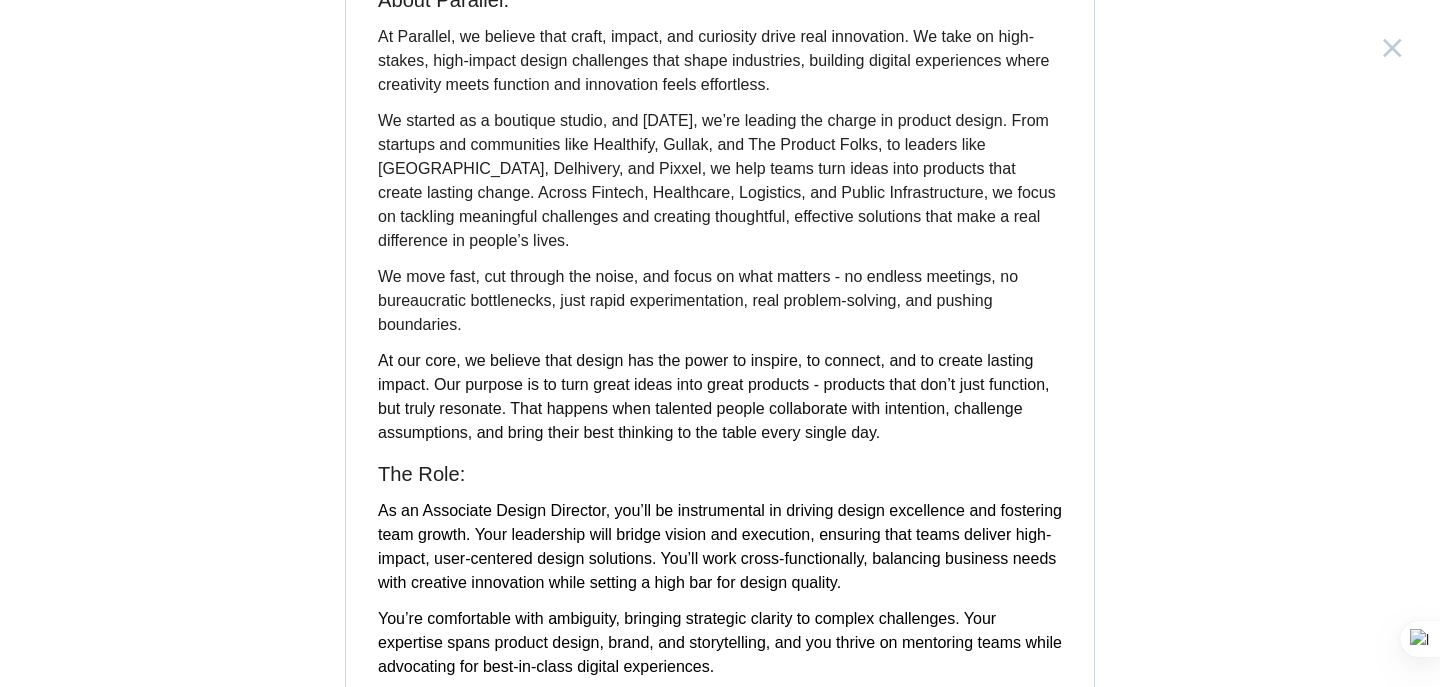 scroll, scrollTop: 246, scrollLeft: 0, axis: vertical 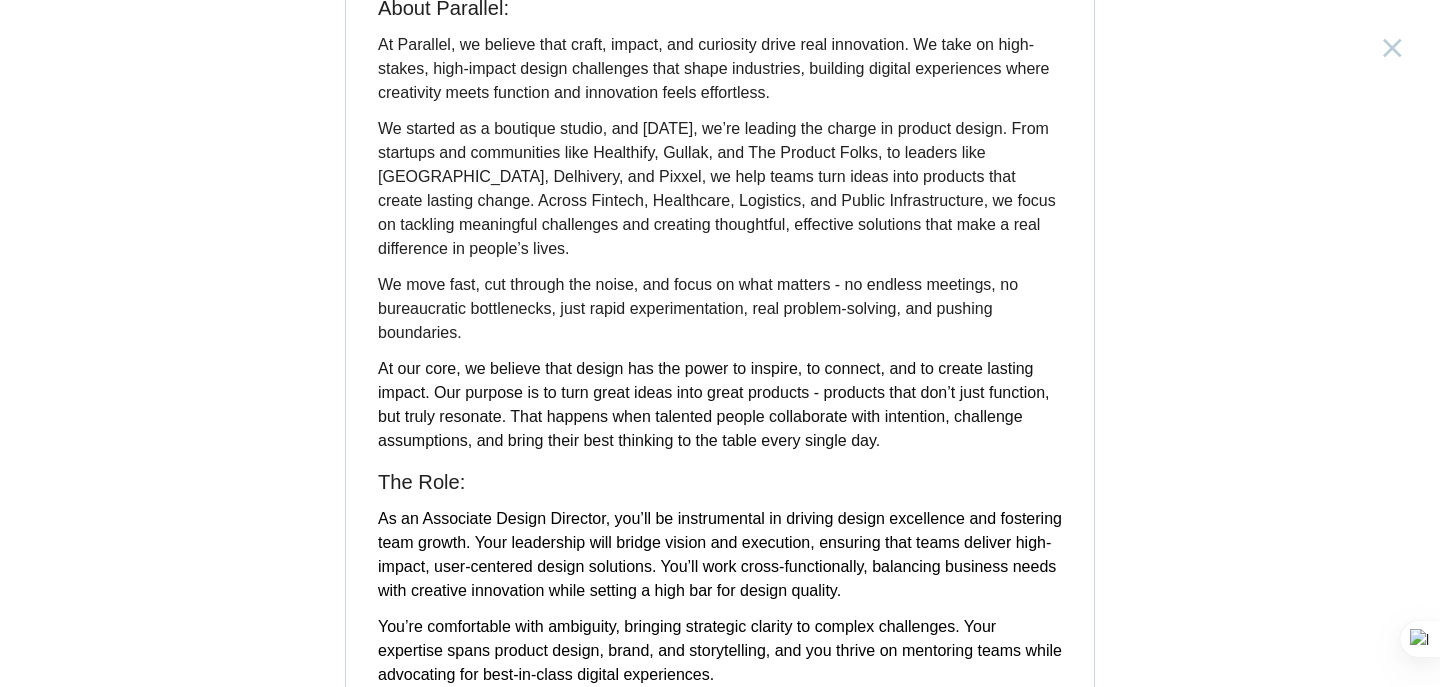 click on "We move fast, cut through the noise, and focus on what matters - no endless meetings, no bureaucratic bottlenecks, just rapid experimentation, real problem-solving, and pushing boundaries." at bounding box center [698, 308] 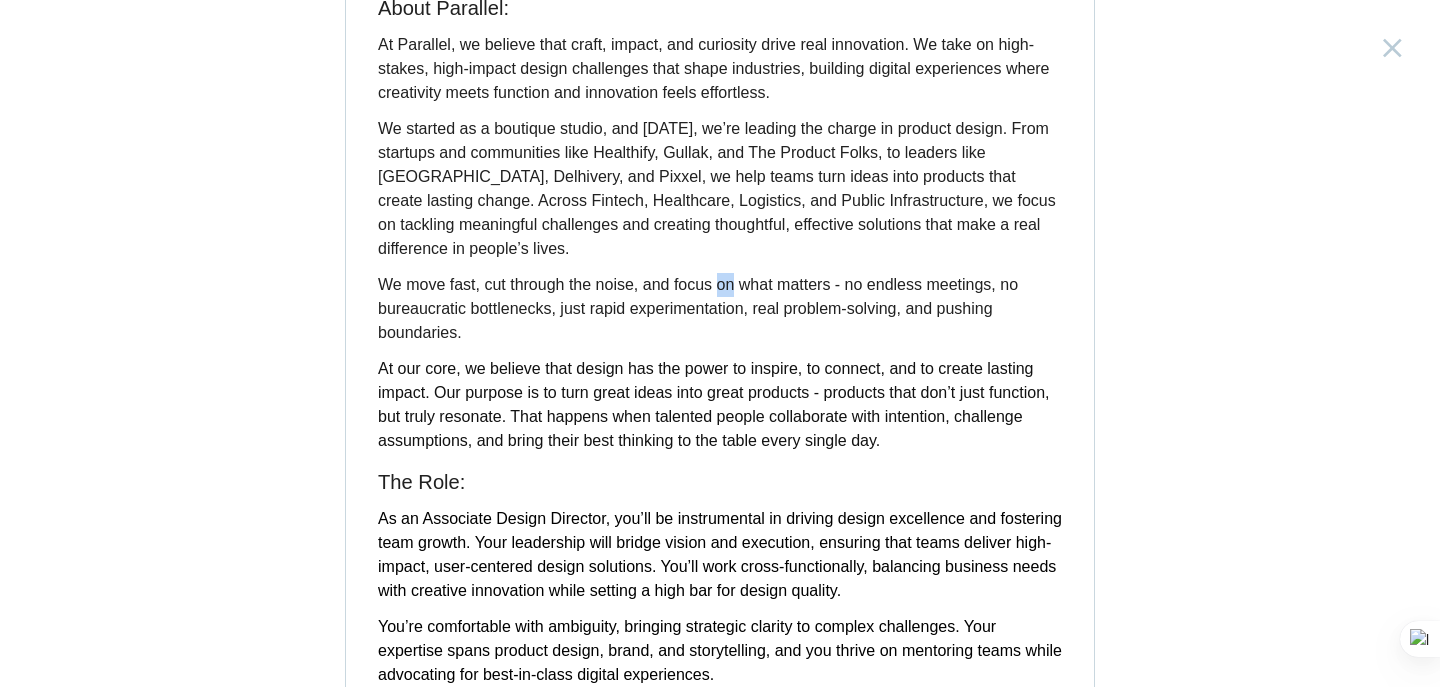 click on "We move fast, cut through the noise, and focus on what matters - no endless meetings, no bureaucratic bottlenecks, just rapid experimentation, real problem-solving, and pushing boundaries." at bounding box center (698, 308) 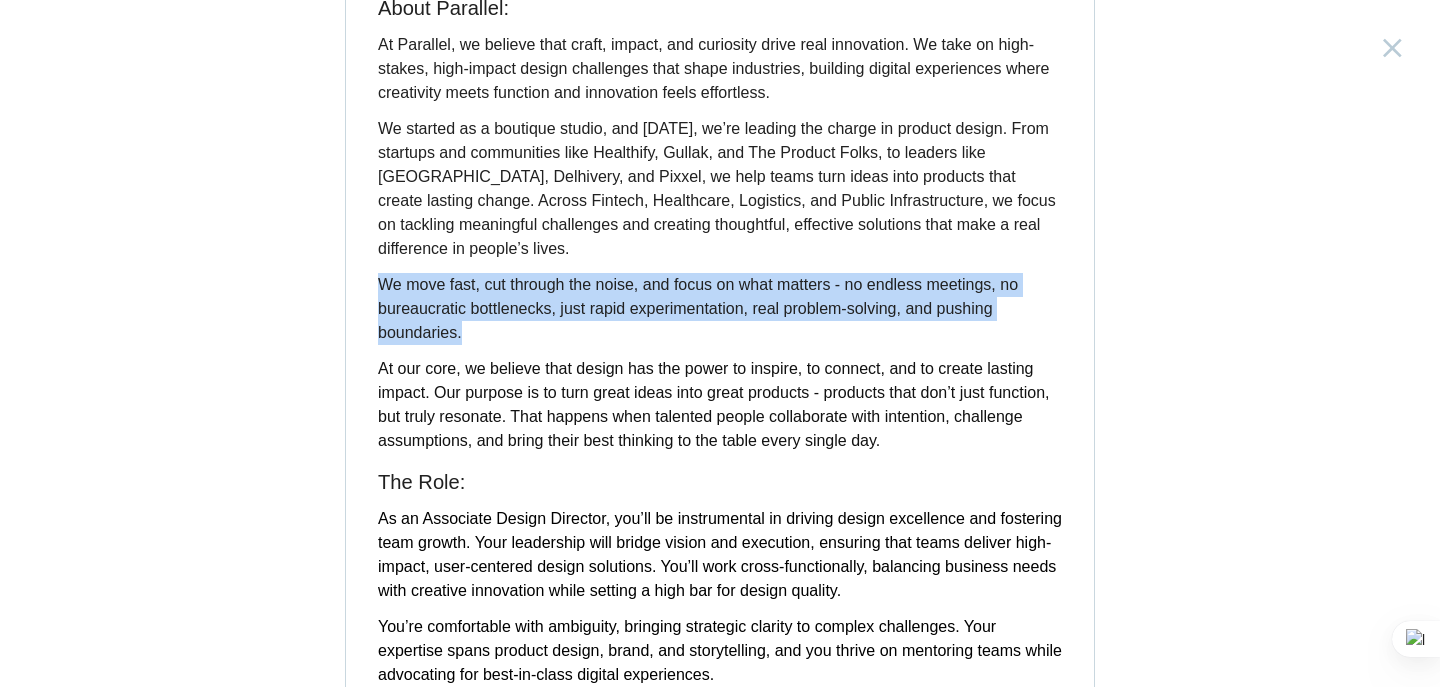click on "We move fast, cut through the noise, and focus on what matters - no endless meetings, no bureaucratic bottlenecks, just rapid experimentation, real problem-solving, and pushing boundaries." at bounding box center (698, 308) 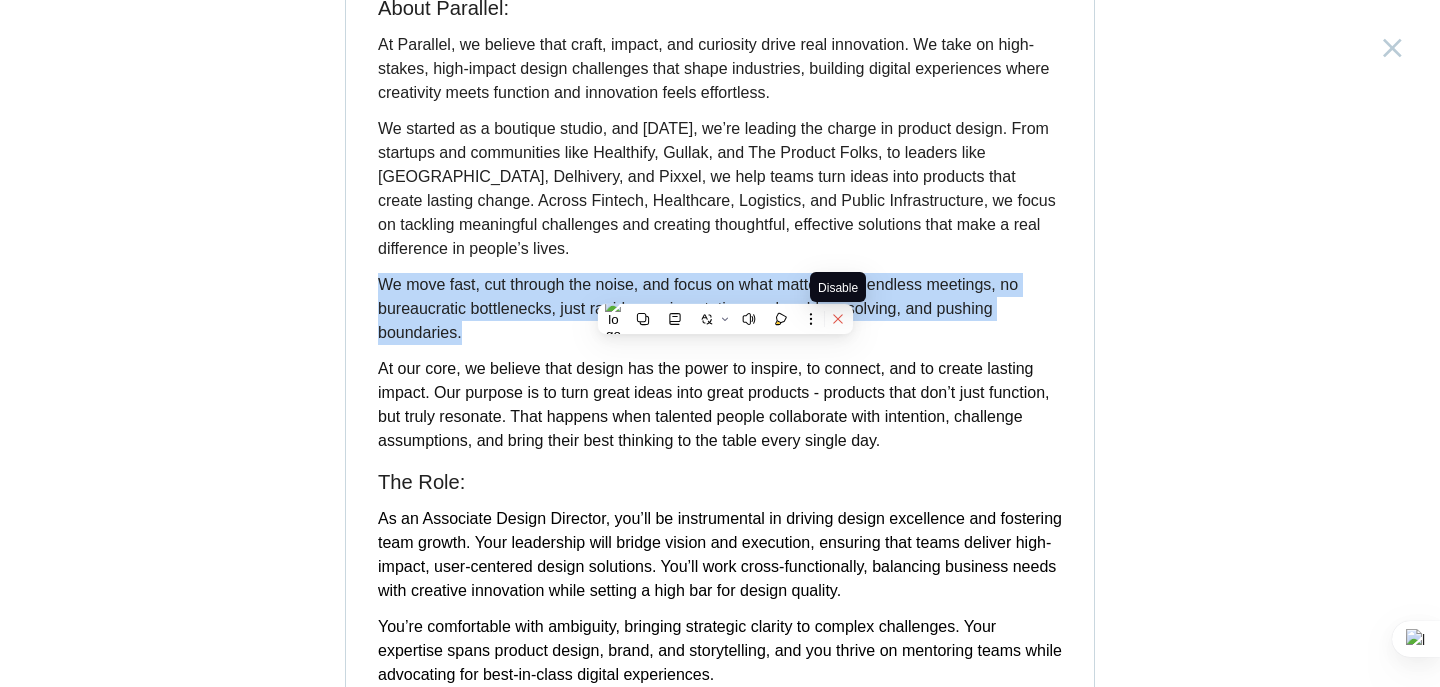 click 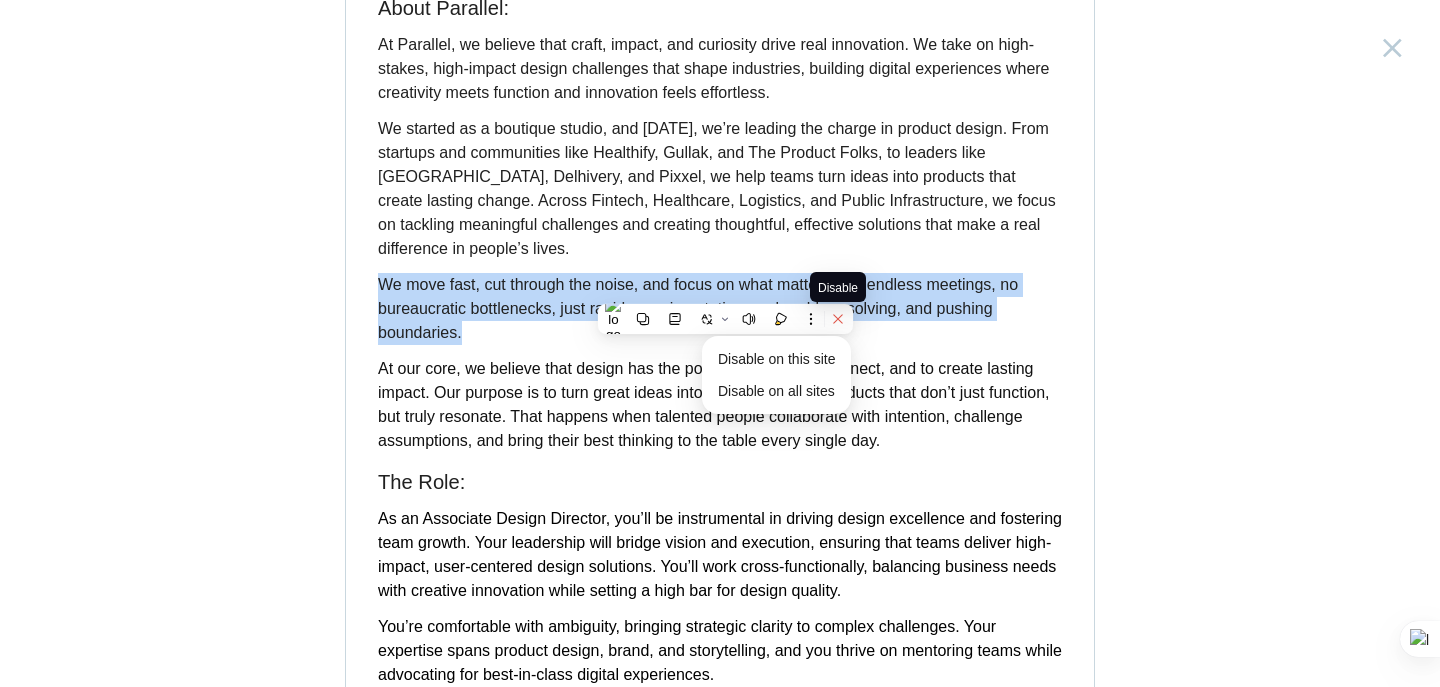 click 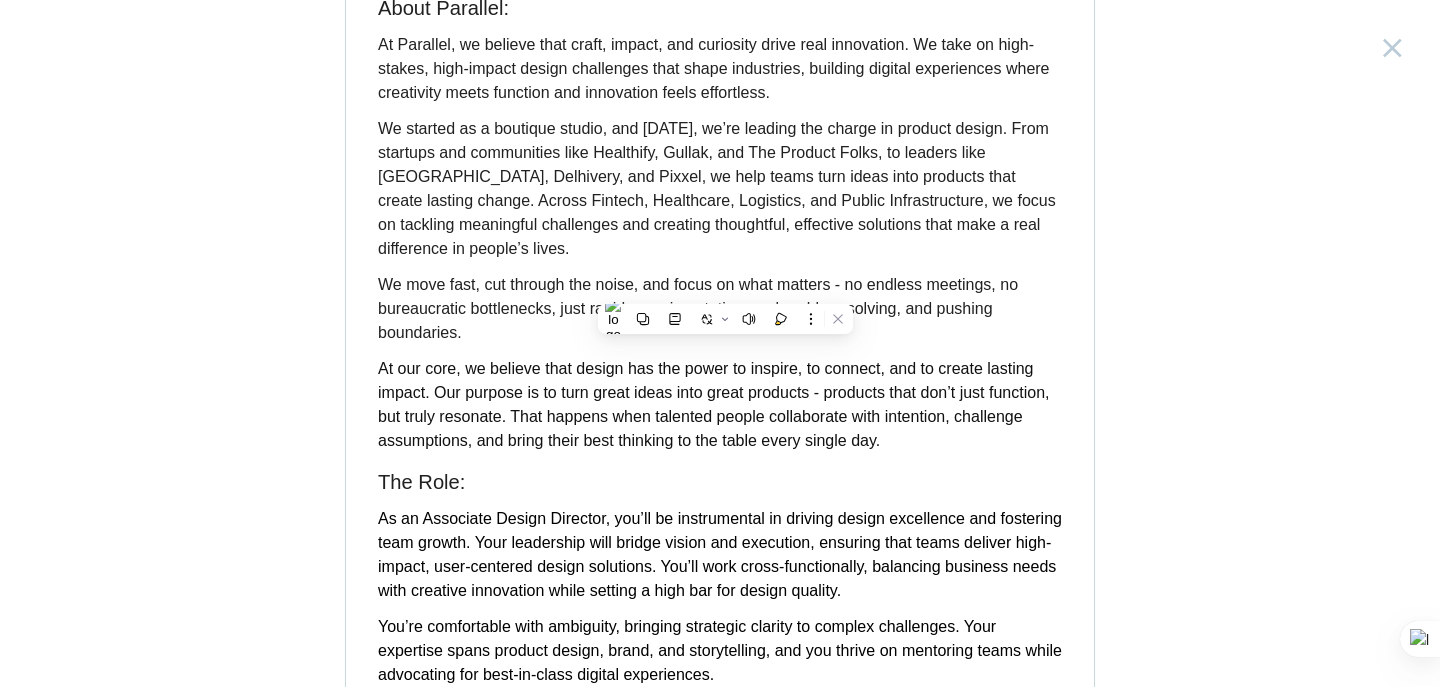 click on "We move fast, cut through the noise, and focus on what matters - no endless meetings, no bureaucratic bottlenecks, just rapid experimentation, real problem-solving, and pushing boundaries." at bounding box center [720, 309] 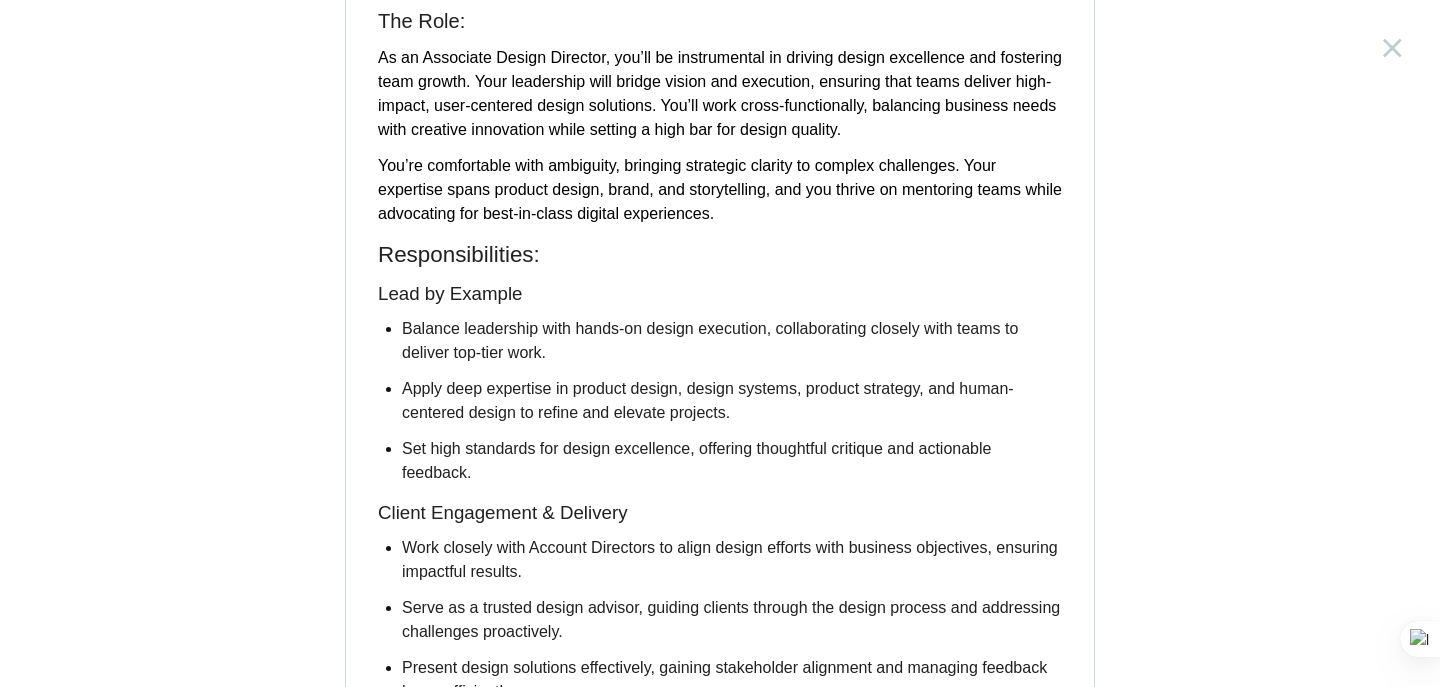 scroll, scrollTop: 706, scrollLeft: 0, axis: vertical 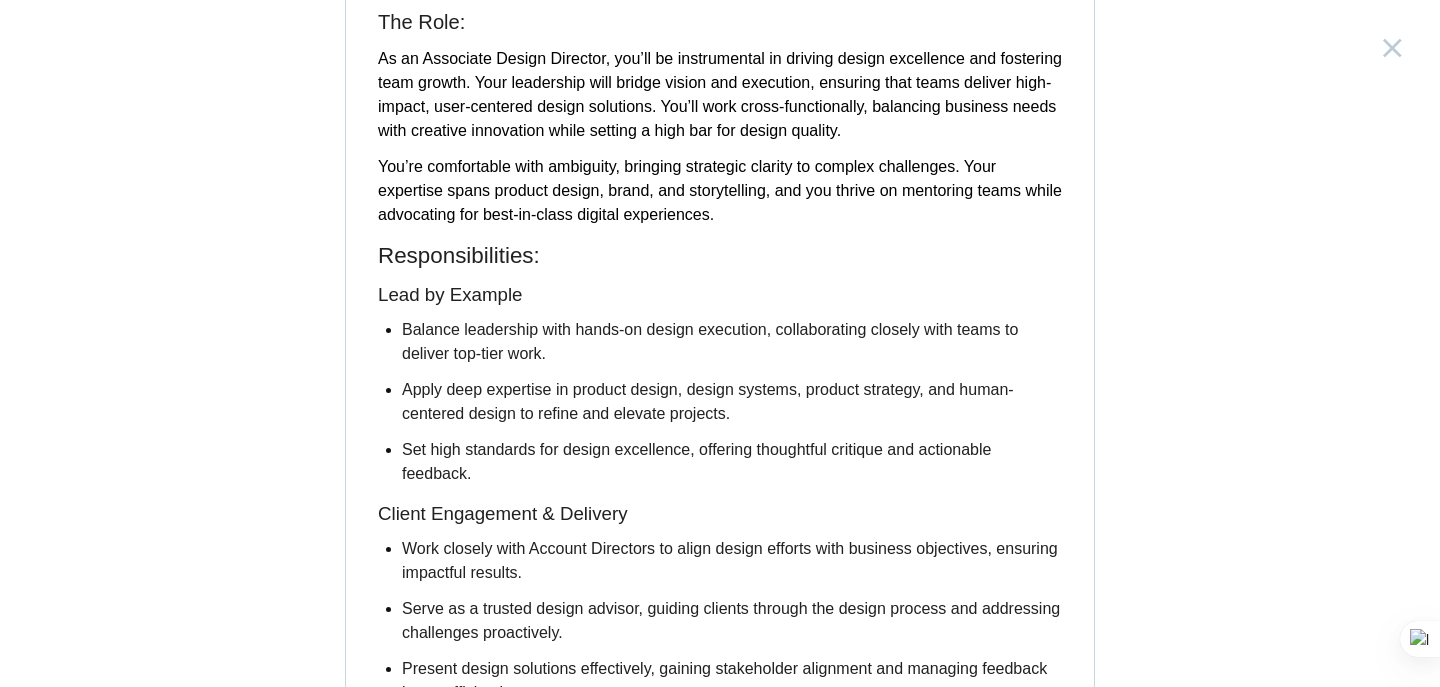 click on "You’re comfortable with ambiguity, bringing strategic clarity to complex challenges. Your expertise spans product design, brand, and storytelling, and you thrive on mentoring teams while advocating for best-in-class digital experiences." at bounding box center (720, 190) 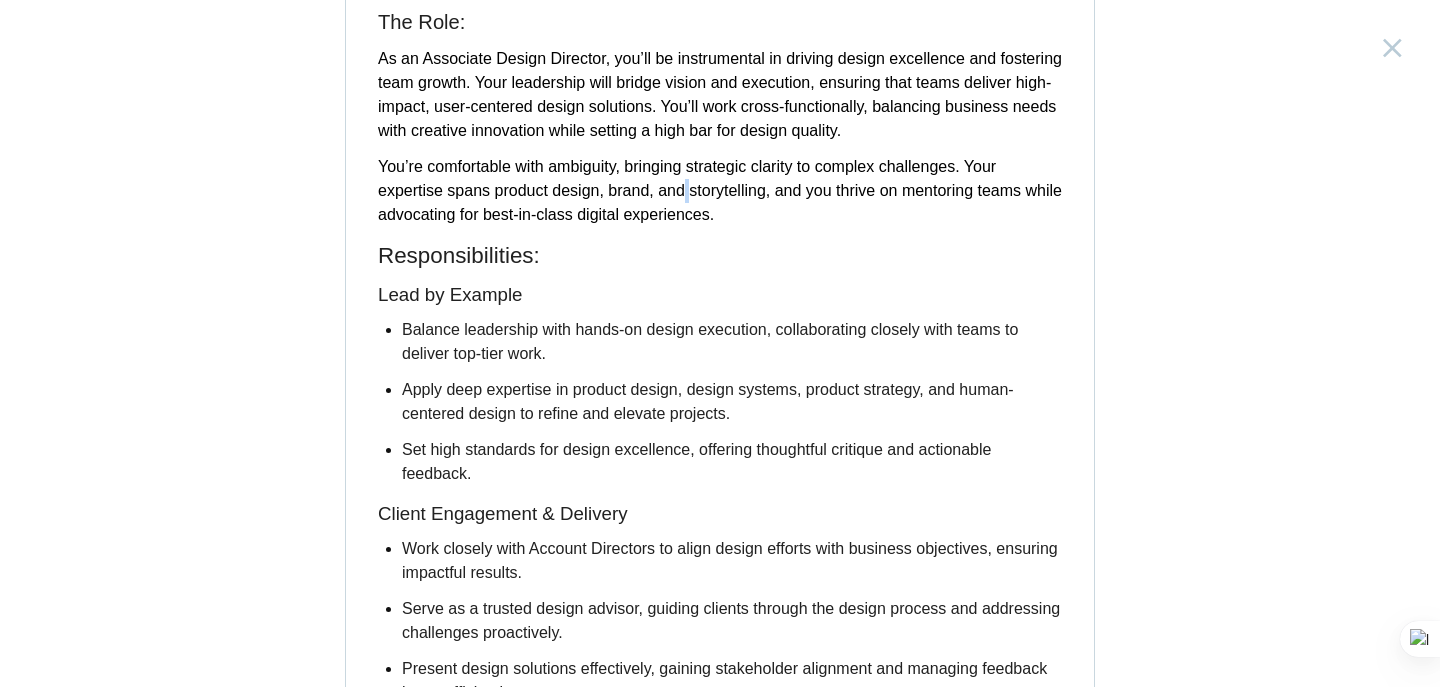 click on "You’re comfortable with ambiguity, bringing strategic clarity to complex challenges. Your expertise spans product design, brand, and storytelling, and you thrive on mentoring teams while advocating for best-in-class digital experiences." at bounding box center (720, 190) 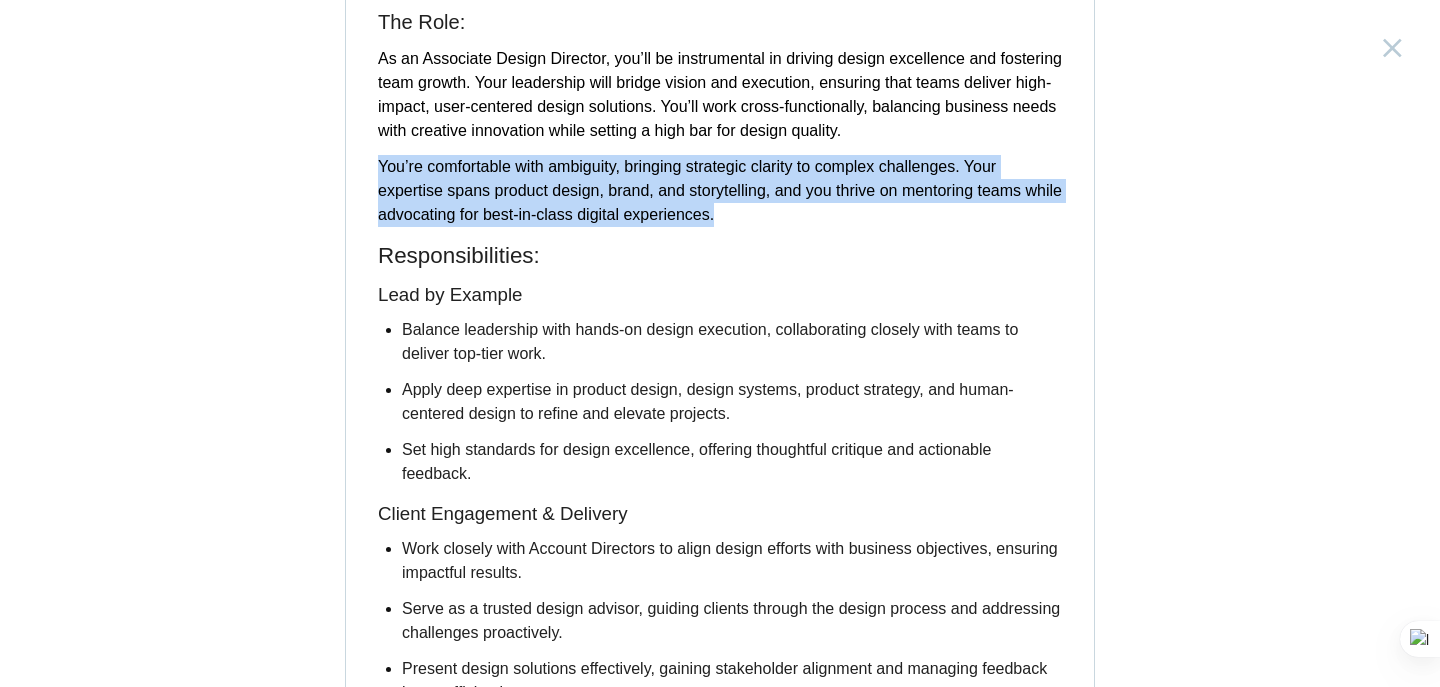 click on "You’re comfortable with ambiguity, bringing strategic clarity to complex challenges. Your expertise spans product design, brand, and storytelling, and you thrive on mentoring teams while advocating for best-in-class digital experiences." at bounding box center [720, 190] 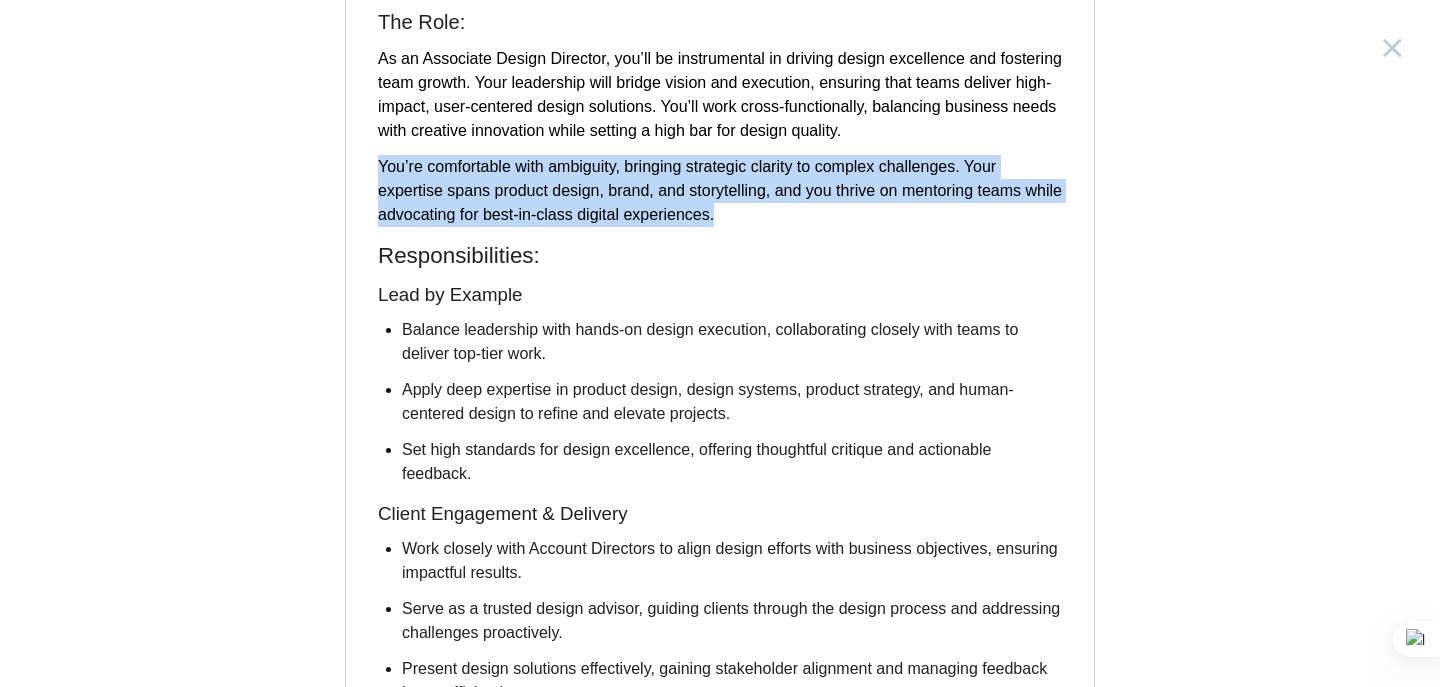 click on "You’re comfortable with ambiguity, bringing strategic clarity to complex challenges. Your expertise spans product design, brand, and storytelling, and you thrive on mentoring teams while advocating for best-in-class digital experiences." at bounding box center (720, 190) 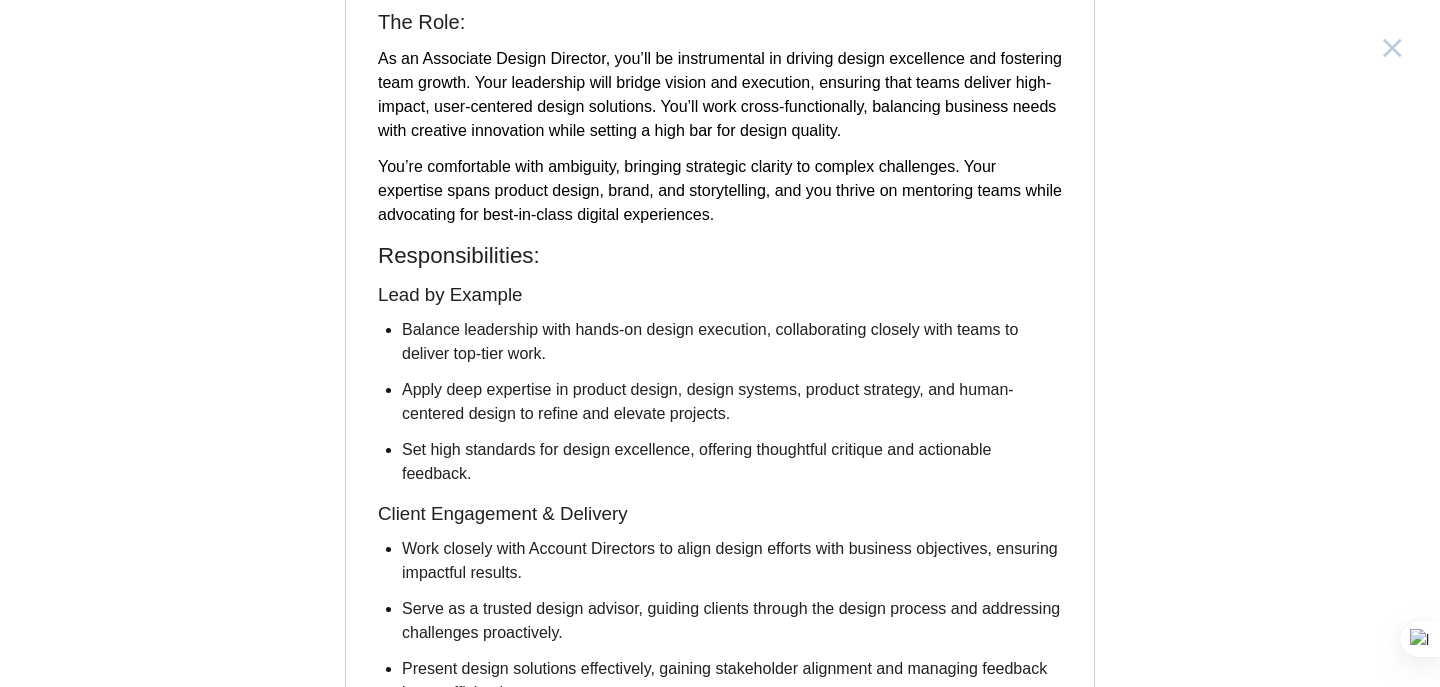 click on "You’re comfortable with ambiguity, bringing strategic clarity to complex challenges. Your expertise spans product design, brand, and storytelling, and you thrive on mentoring teams while advocating for best-in-class digital experiences." at bounding box center (720, 190) 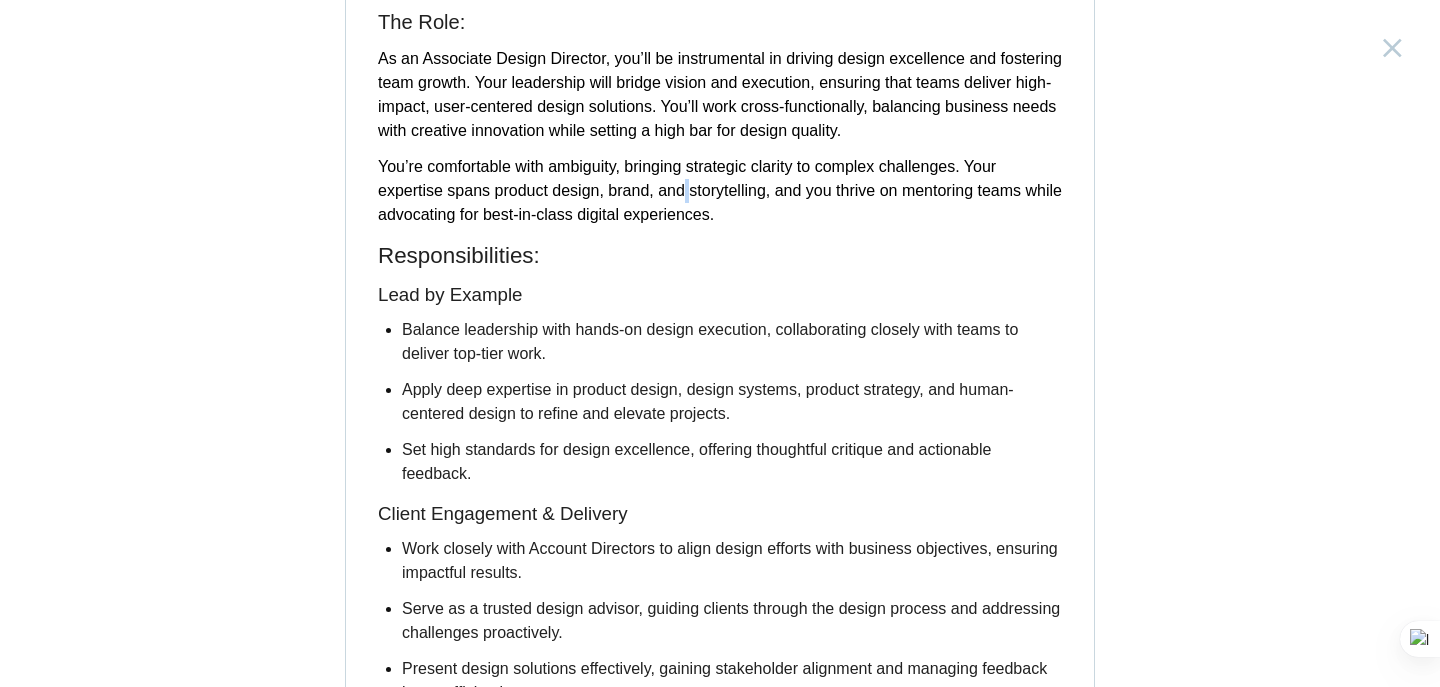 click on "You’re comfortable with ambiguity, bringing strategic clarity to complex challenges. Your expertise spans product design, brand, and storytelling, and you thrive on mentoring teams while advocating for best-in-class digital experiences." at bounding box center [720, 190] 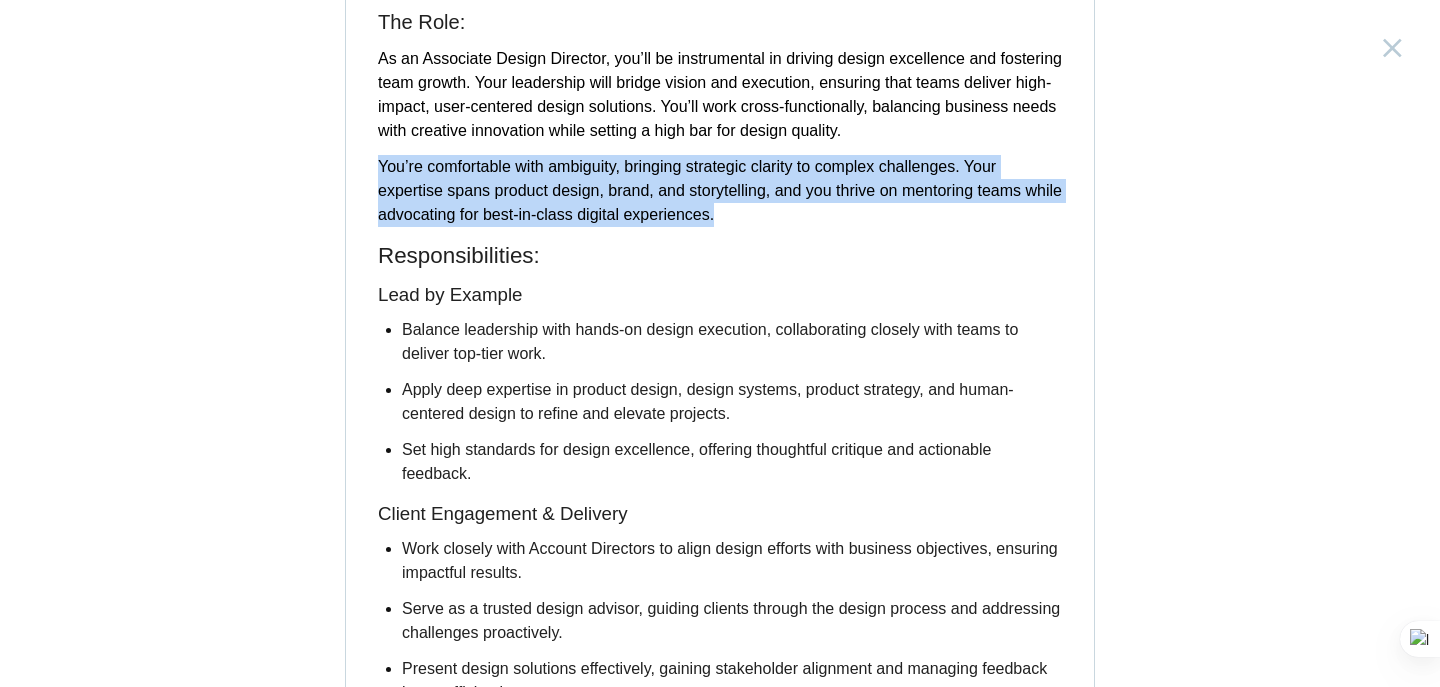 click on "You’re comfortable with ambiguity, bringing strategic clarity to complex challenges. Your expertise spans product design, brand, and storytelling, and you thrive on mentoring teams while advocating for best-in-class digital experiences." at bounding box center [720, 190] 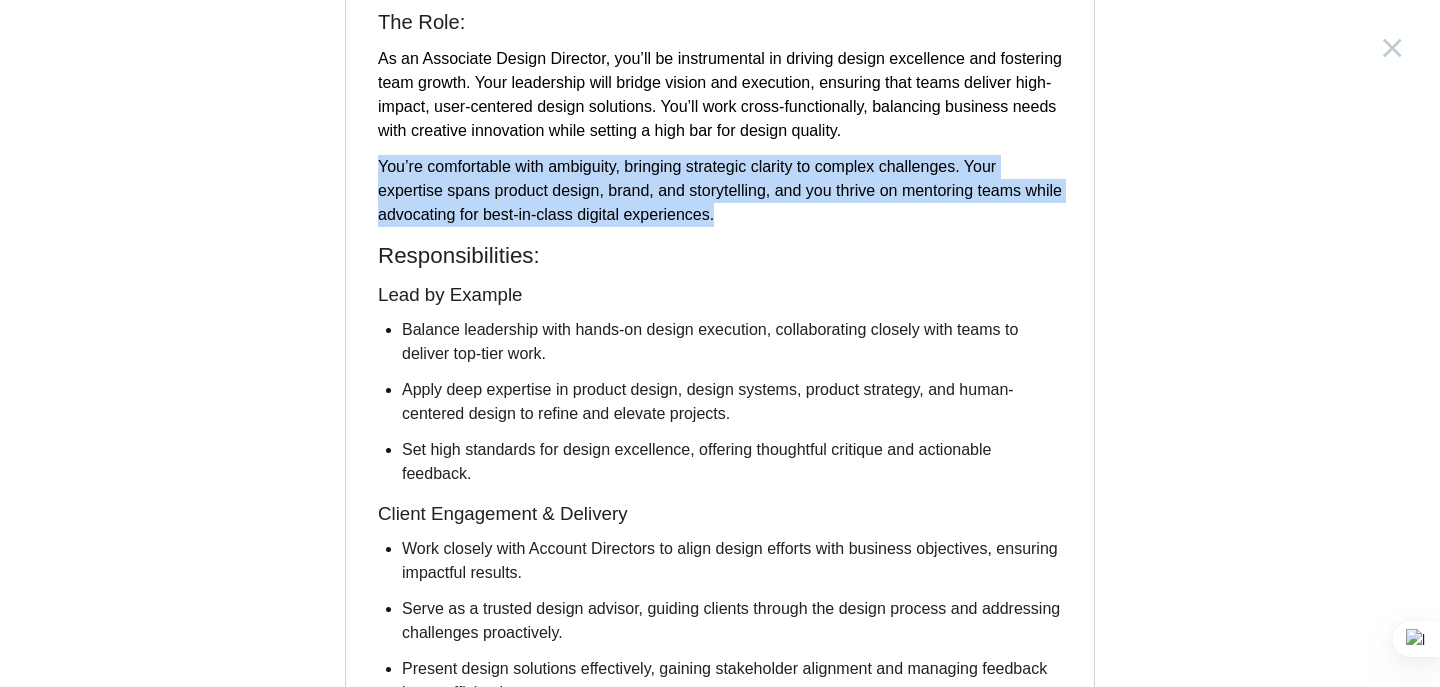 click on "You’re comfortable with ambiguity, bringing strategic clarity to complex challenges. Your expertise spans product design, brand, and storytelling, and you thrive on mentoring teams while advocating for best-in-class digital experiences." at bounding box center [720, 190] 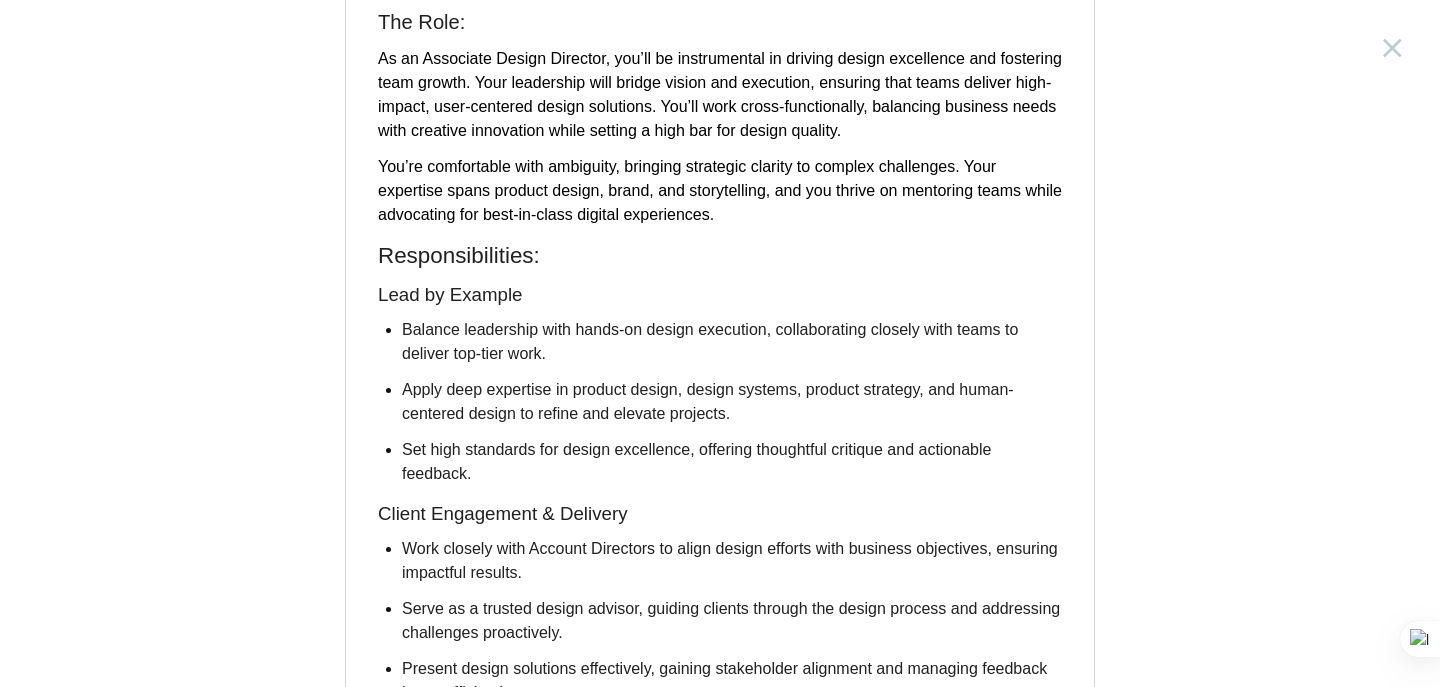 click on "As an Associate Design Director, you’ll be instrumental in driving design excellence and fostering team growth. Your leadership will bridge vision and execution, ensuring that teams deliver high-impact, user-centered design solutions. You’ll work cross-functionally, balancing business needs with creative innovation while setting a high bar for design quality." at bounding box center [720, 95] 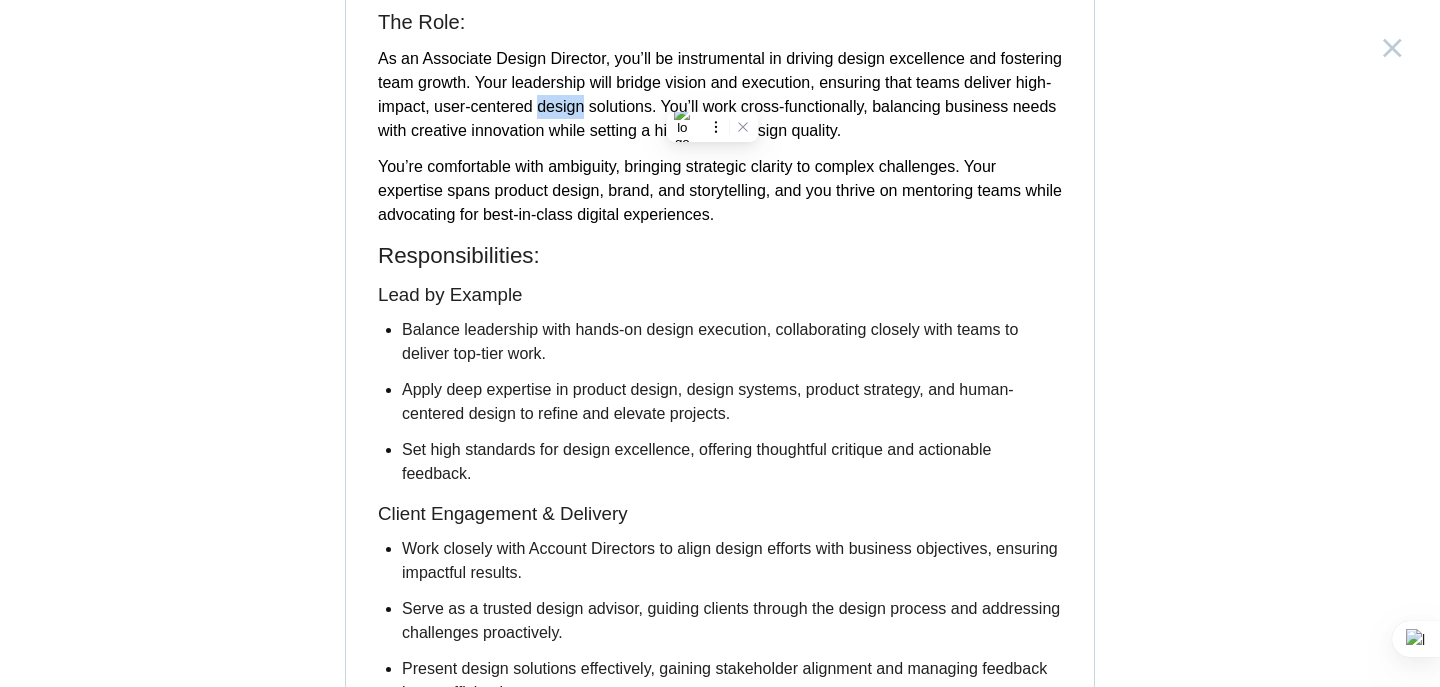 click on "As an Associate Design Director, you’ll be instrumental in driving design excellence and fostering team growth. Your leadership will bridge vision and execution, ensuring that teams deliver high-impact, user-centered design solutions. You’ll work cross-functionally, balancing business needs with creative innovation while setting a high bar for design quality." at bounding box center [720, 95] 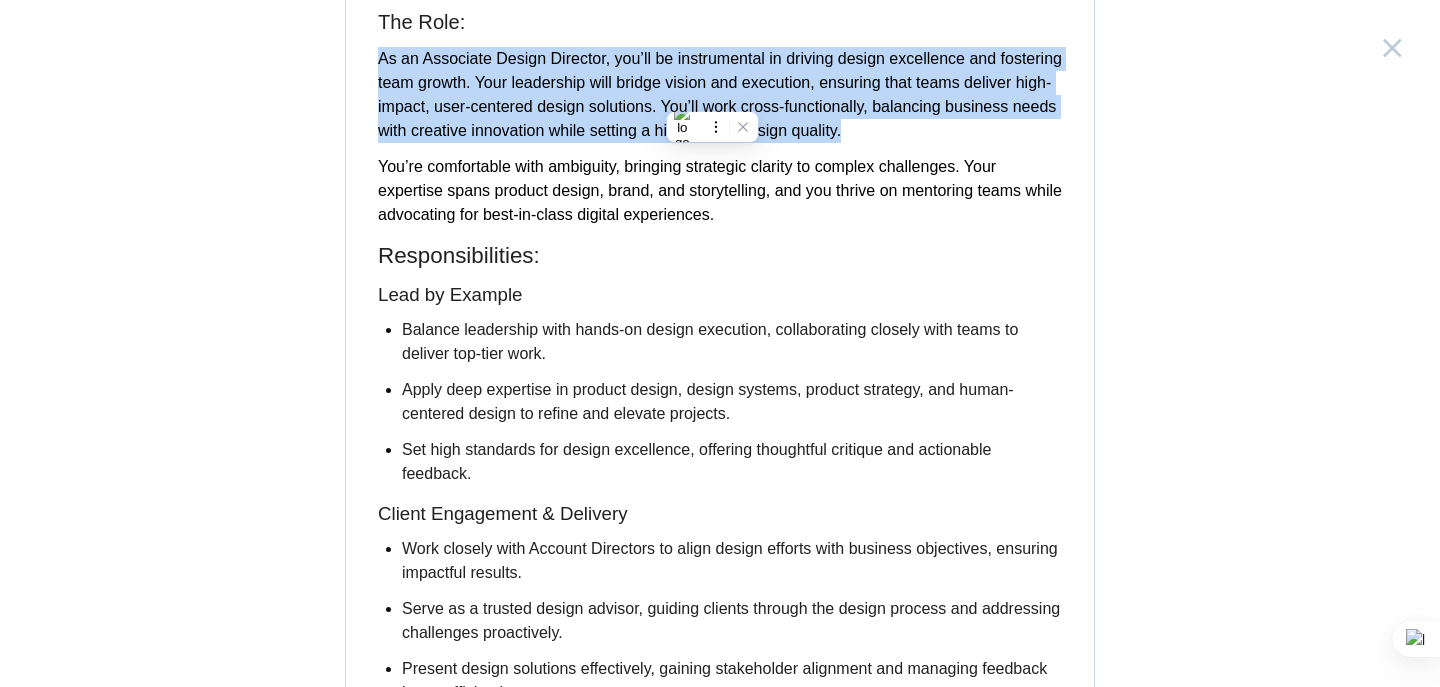 click on "As an Associate Design Director, you’ll be instrumental in driving design excellence and fostering team growth. Your leadership will bridge vision and execution, ensuring that teams deliver high-impact, user-centered design solutions. You’ll work cross-functionally, balancing business needs with creative innovation while setting a high bar for design quality." at bounding box center [720, 95] 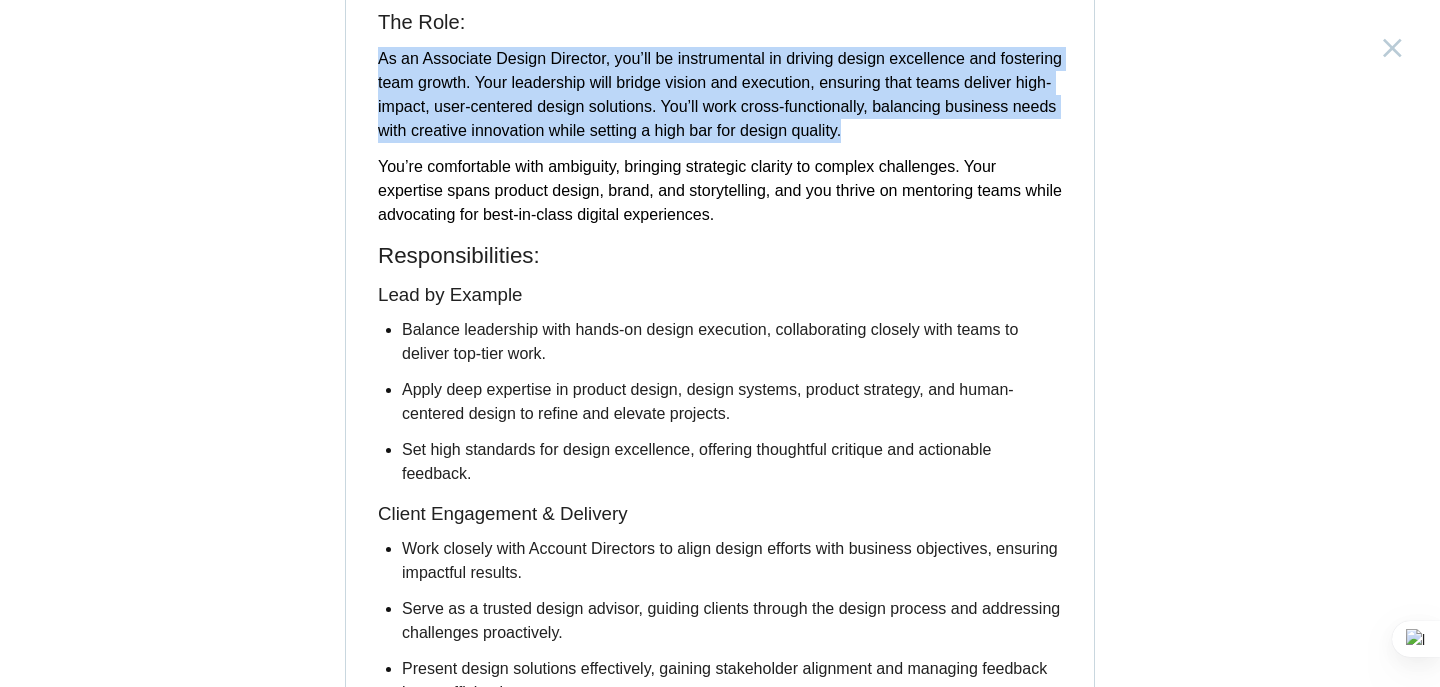 click on "As an Associate Design Director, you’ll be instrumental in driving design excellence and fostering team growth. Your leadership will bridge vision and execution, ensuring that teams deliver high-impact, user-centered design solutions. You’ll work cross-functionally, balancing business needs with creative innovation while setting a high bar for design quality." at bounding box center [720, 95] 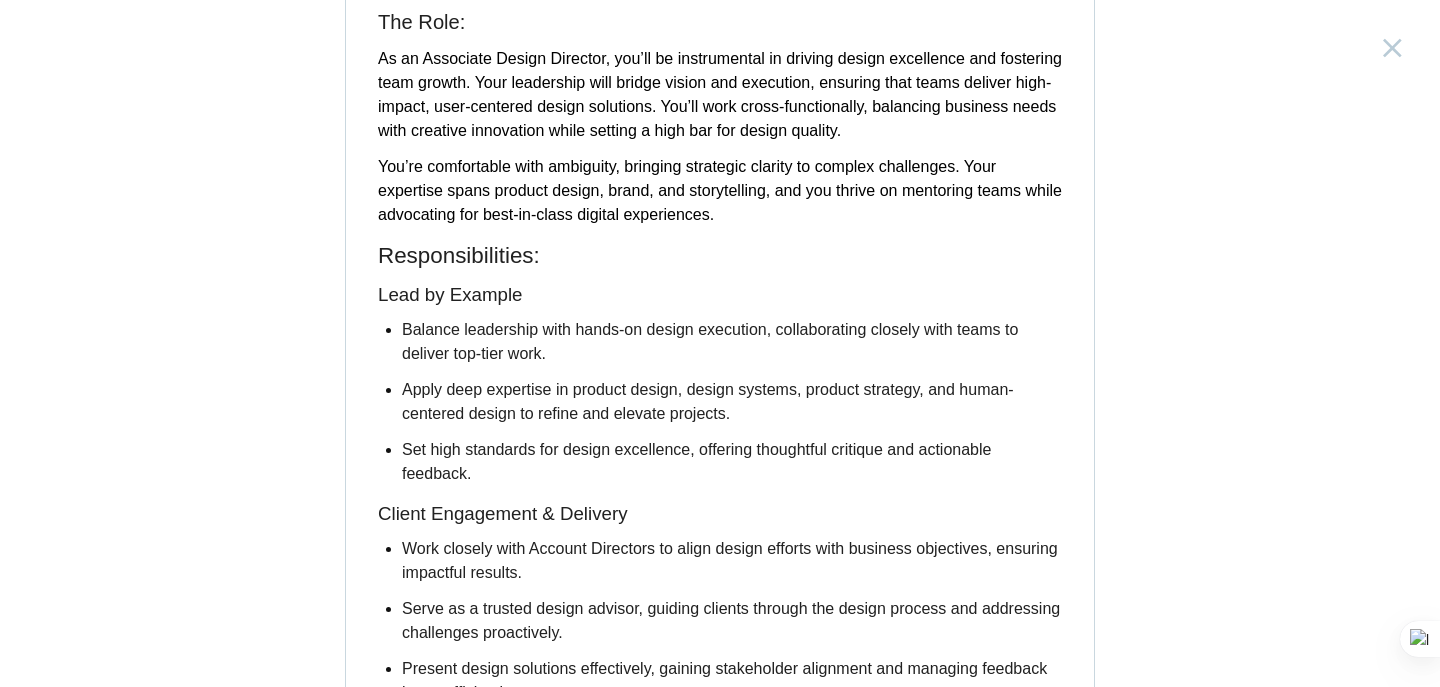 click on "Responsibilities:" at bounding box center [459, 255] 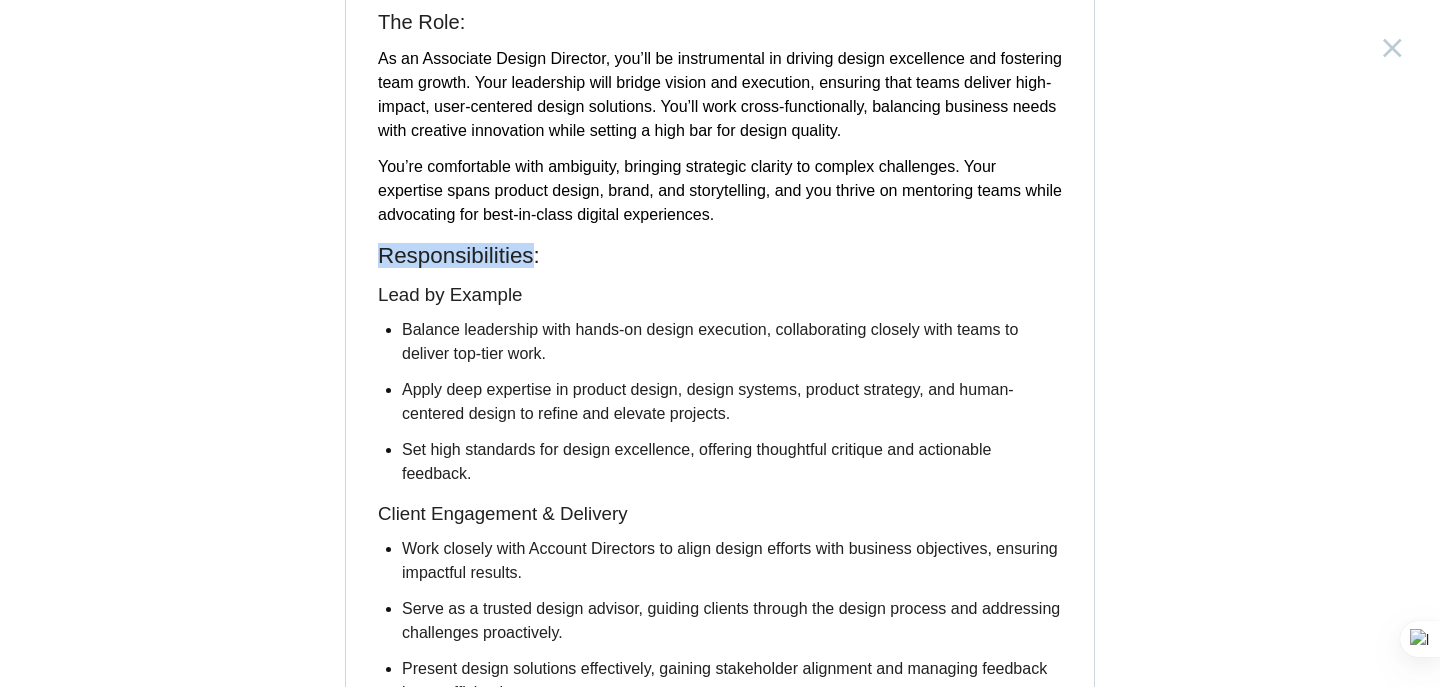 click on "Responsibilities:" at bounding box center (459, 255) 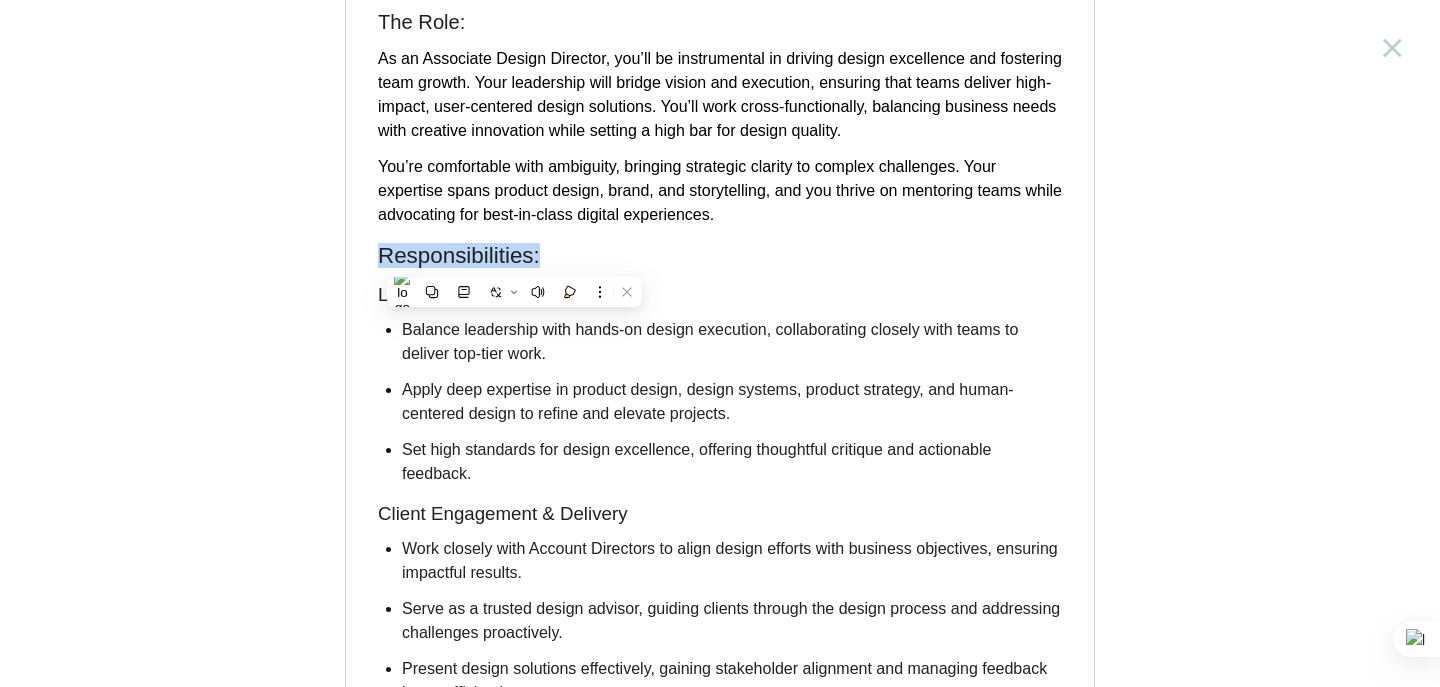 click on "Responsibilities:" at bounding box center [459, 255] 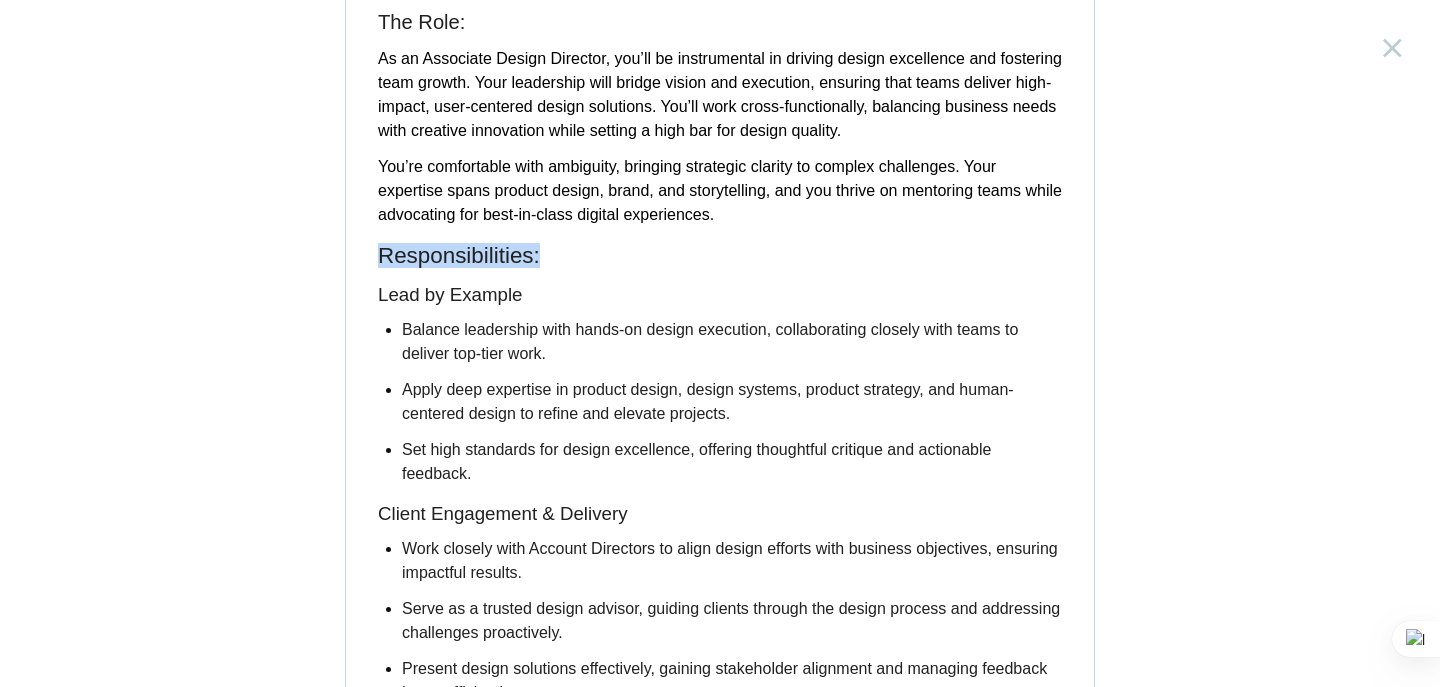 click on "Responsibilities:" at bounding box center (459, 255) 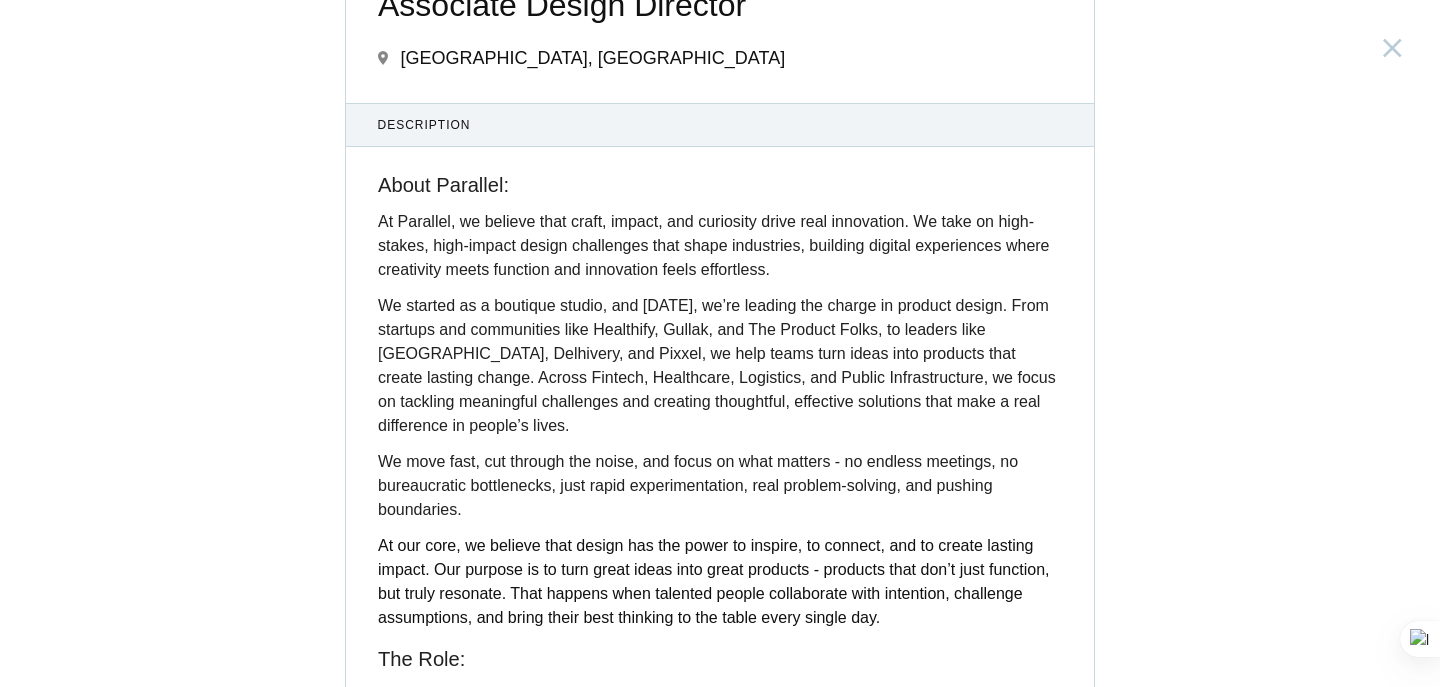scroll, scrollTop: 0, scrollLeft: 0, axis: both 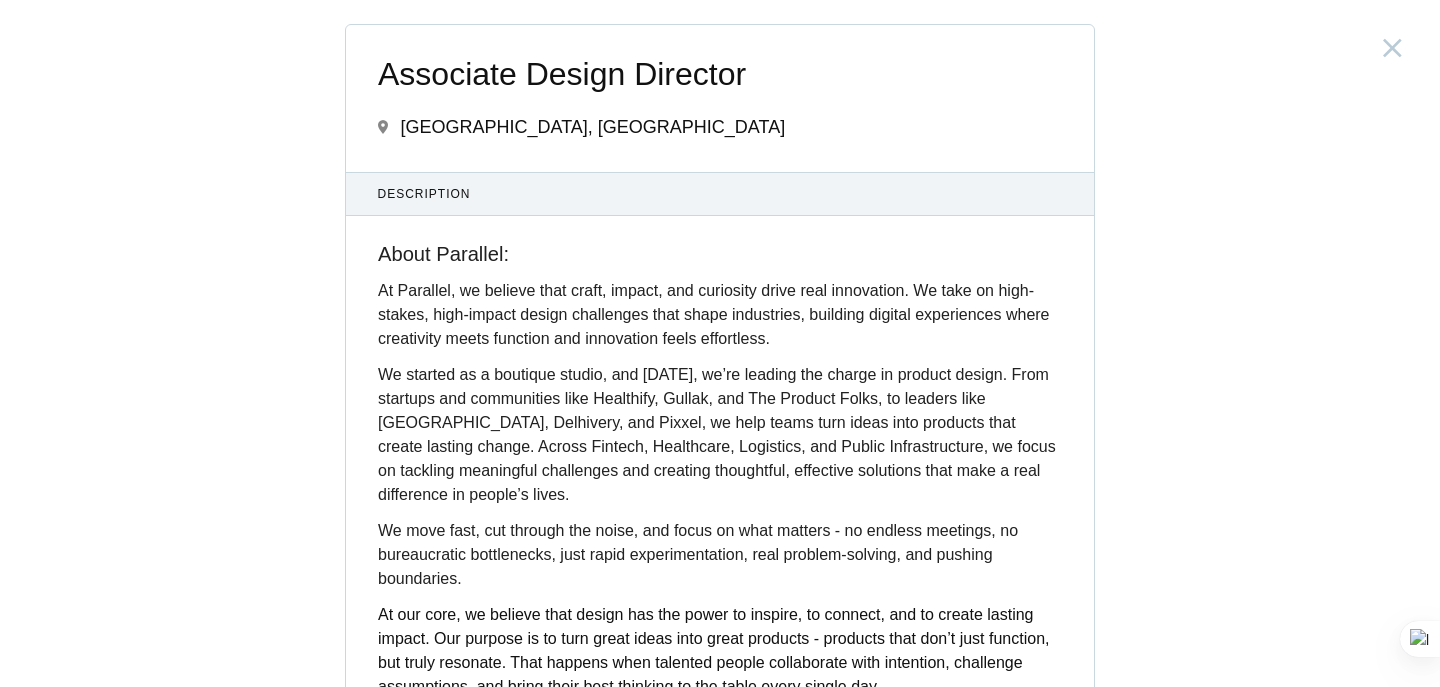 click on "Associate Design Director" at bounding box center (720, 74) 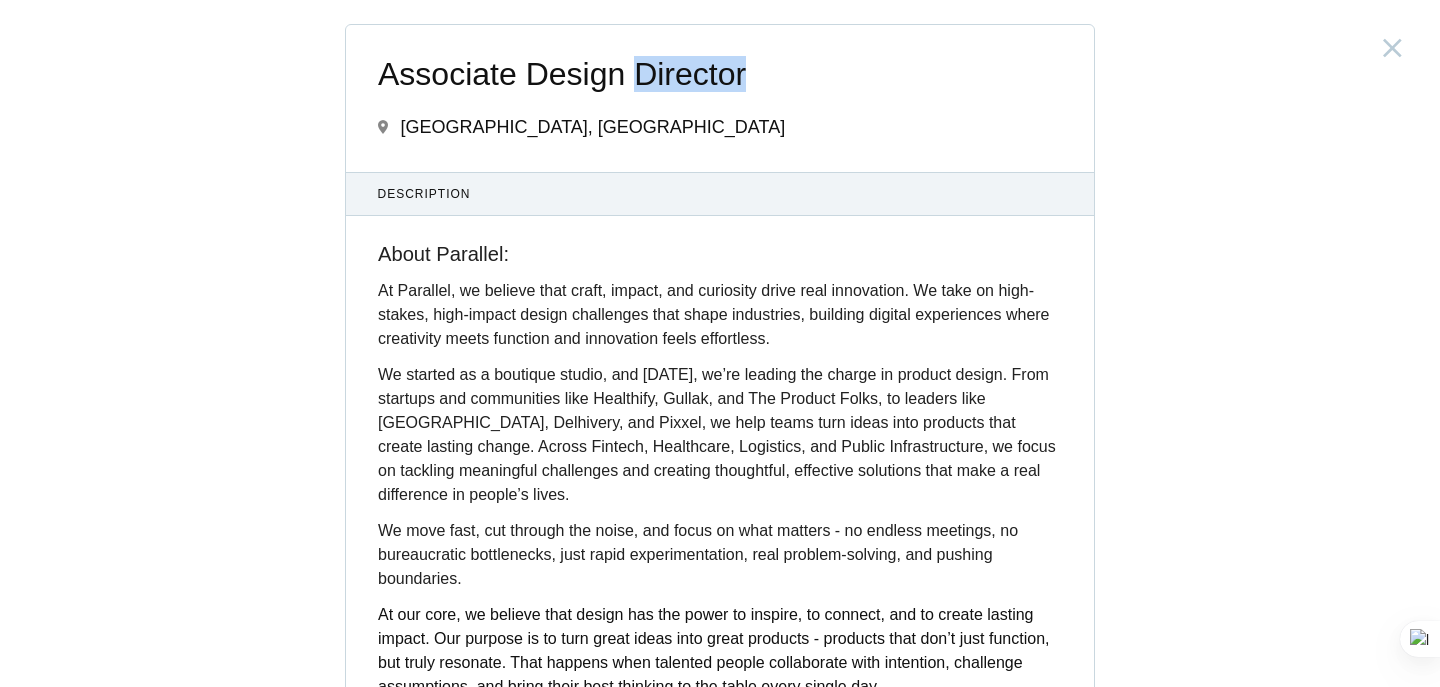 click on "Associate Design Director" at bounding box center (720, 74) 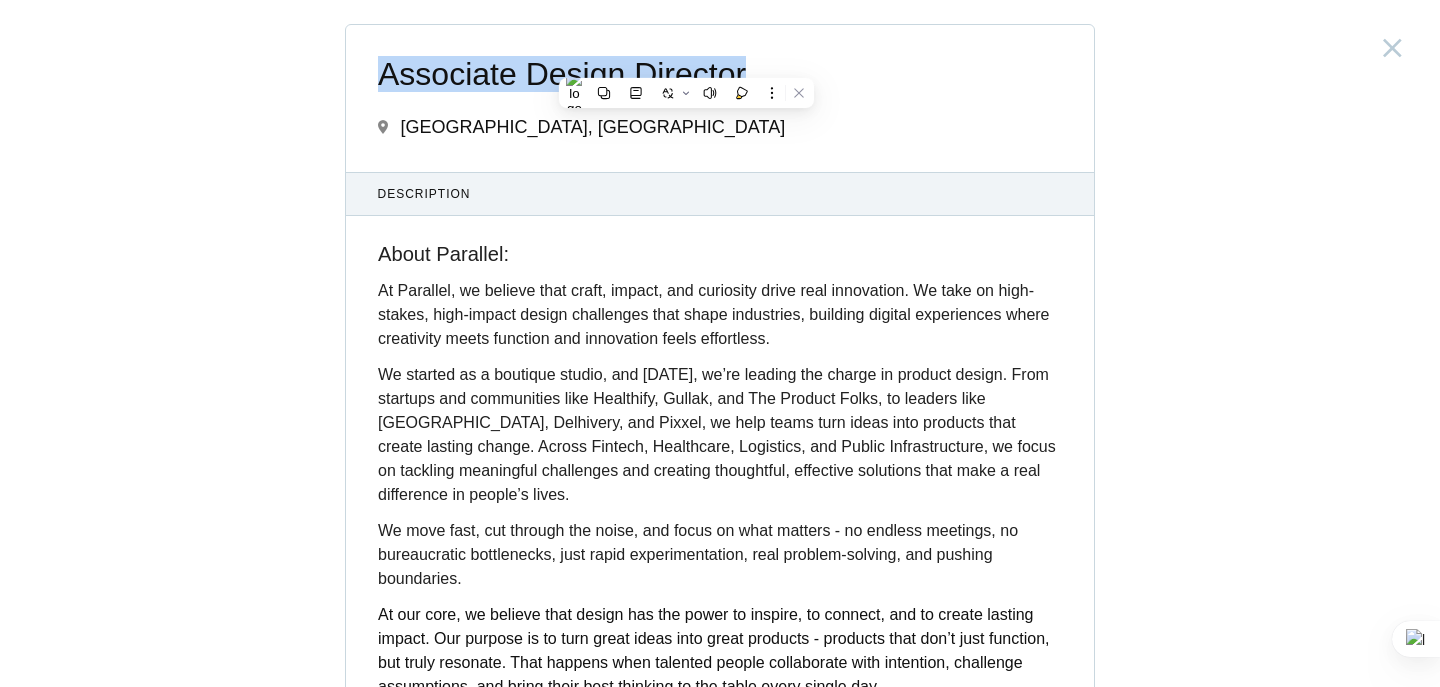 click on "Associate Design Director" at bounding box center [720, 74] 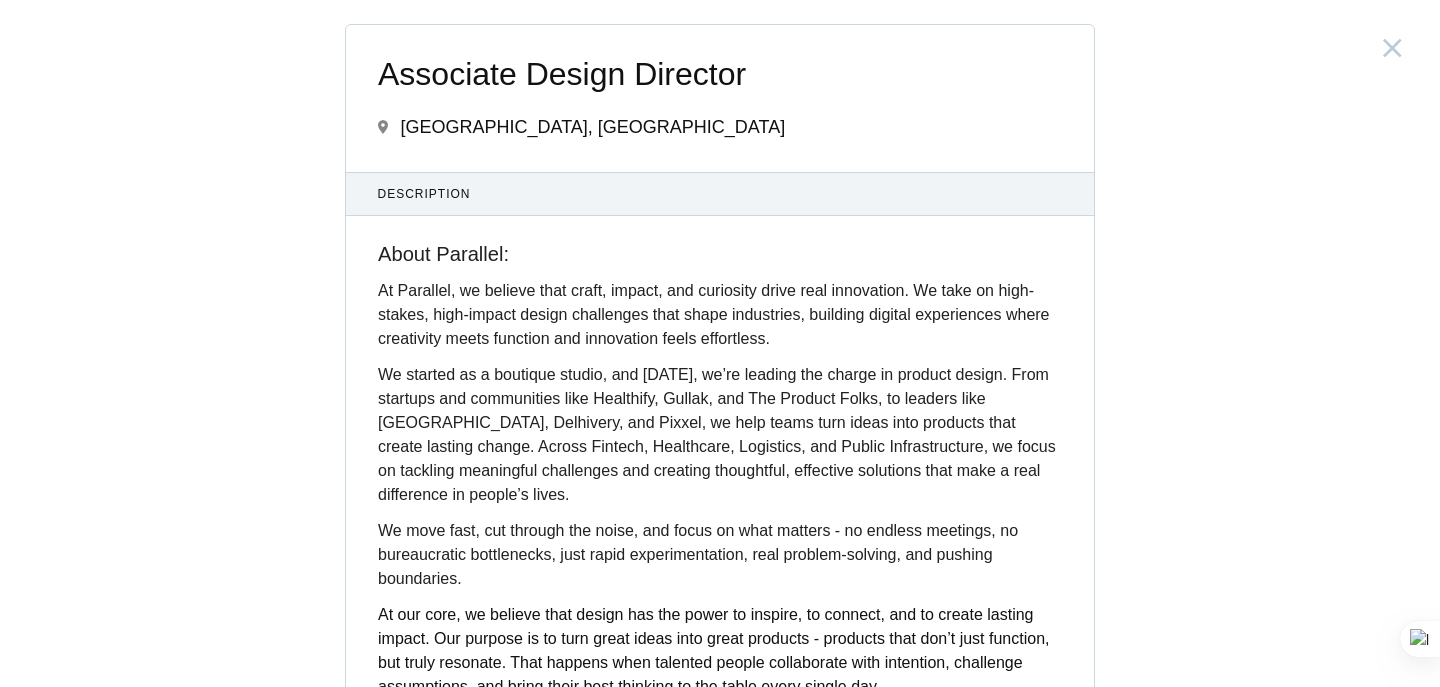 click on "Associate Design Director" at bounding box center (720, 74) 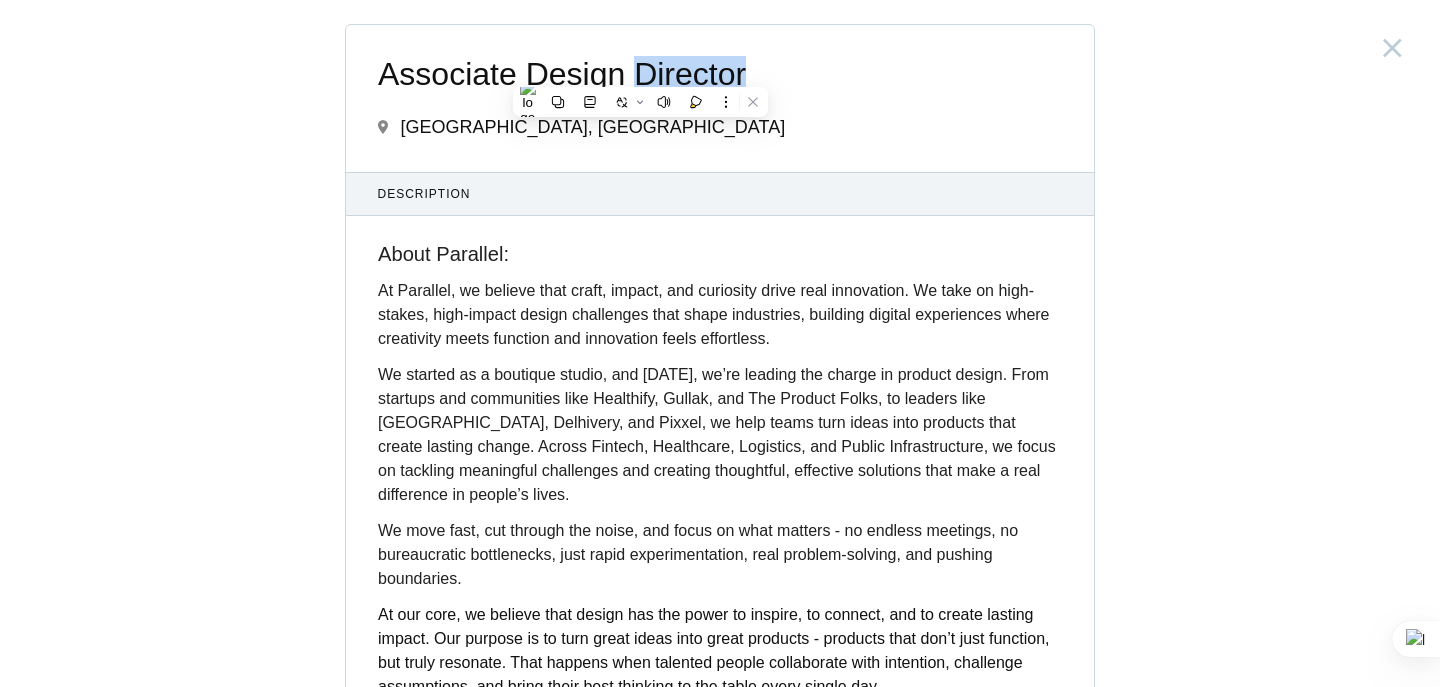 click on "Associate Design Director" at bounding box center [720, 74] 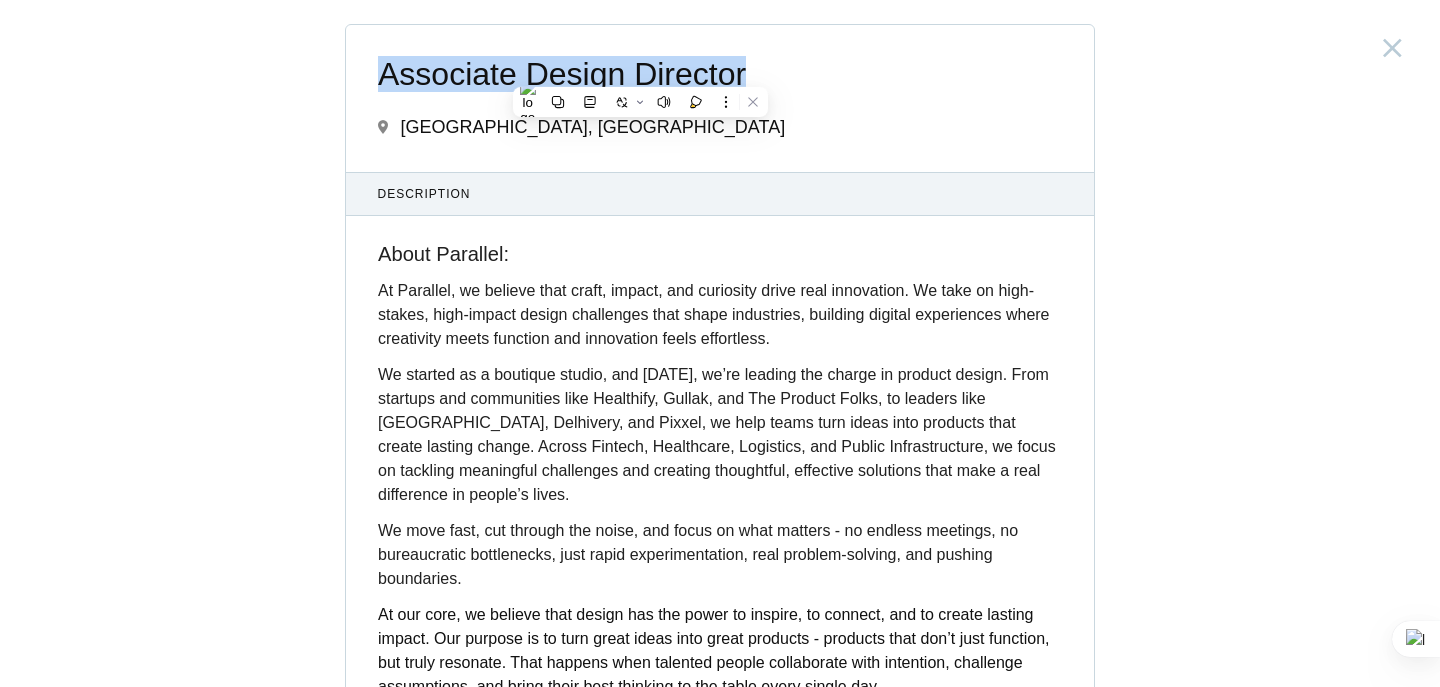 click on "Associate Design Director" at bounding box center (720, 74) 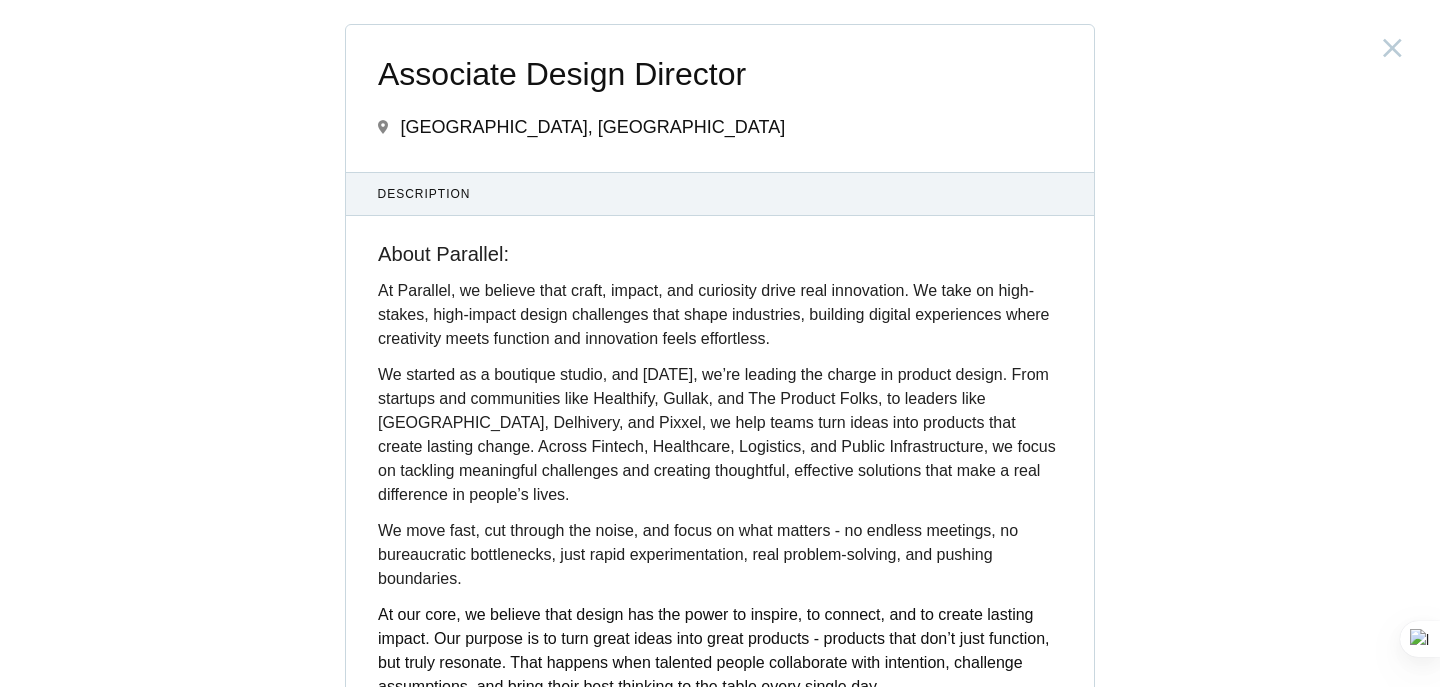 click on "Associate Design Director" at bounding box center [720, 74] 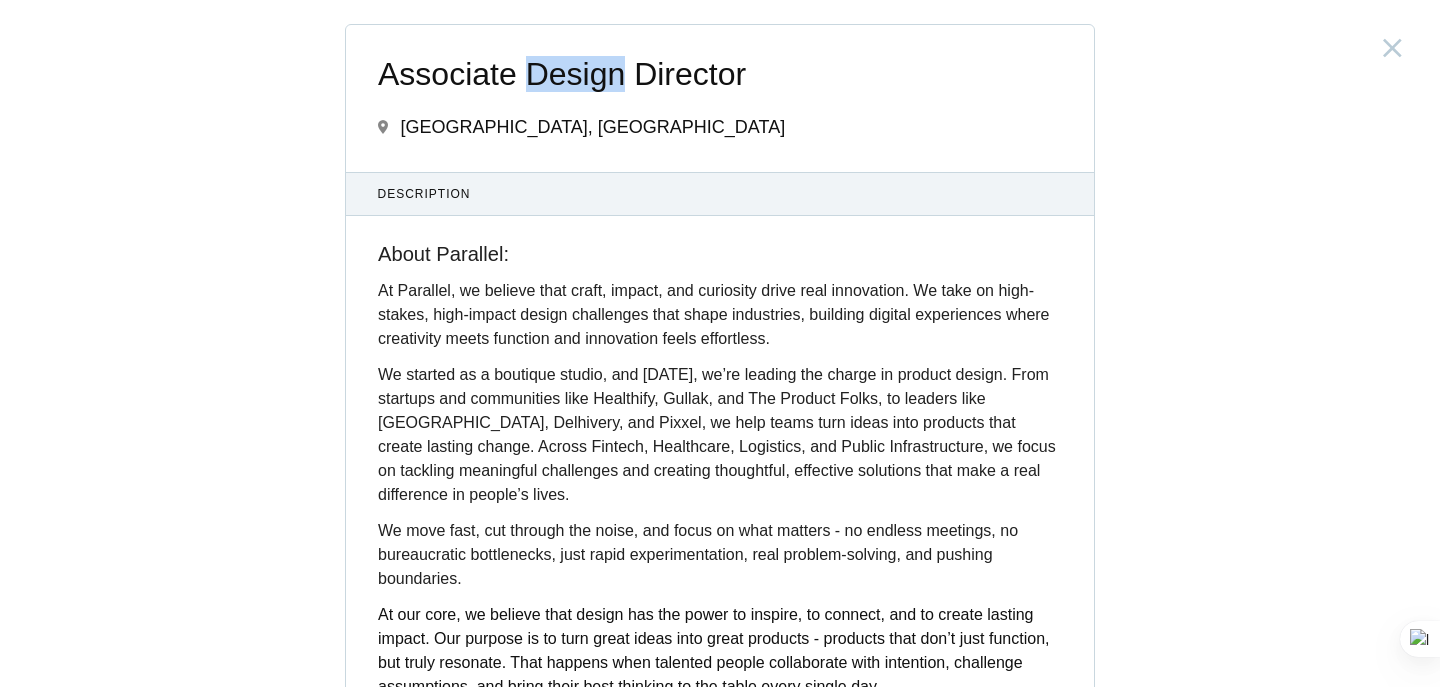 click on "Associate Design Director" at bounding box center [720, 74] 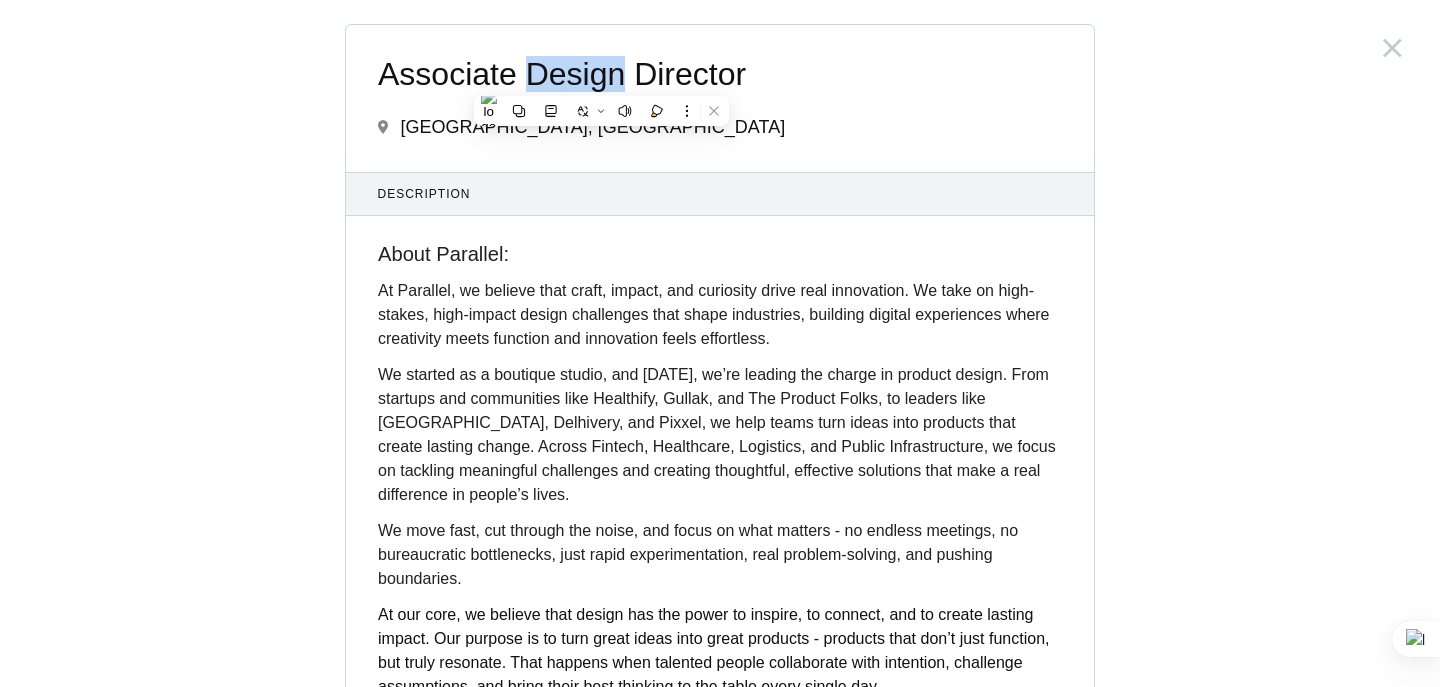 click on "Associate Design Director" at bounding box center [720, 74] 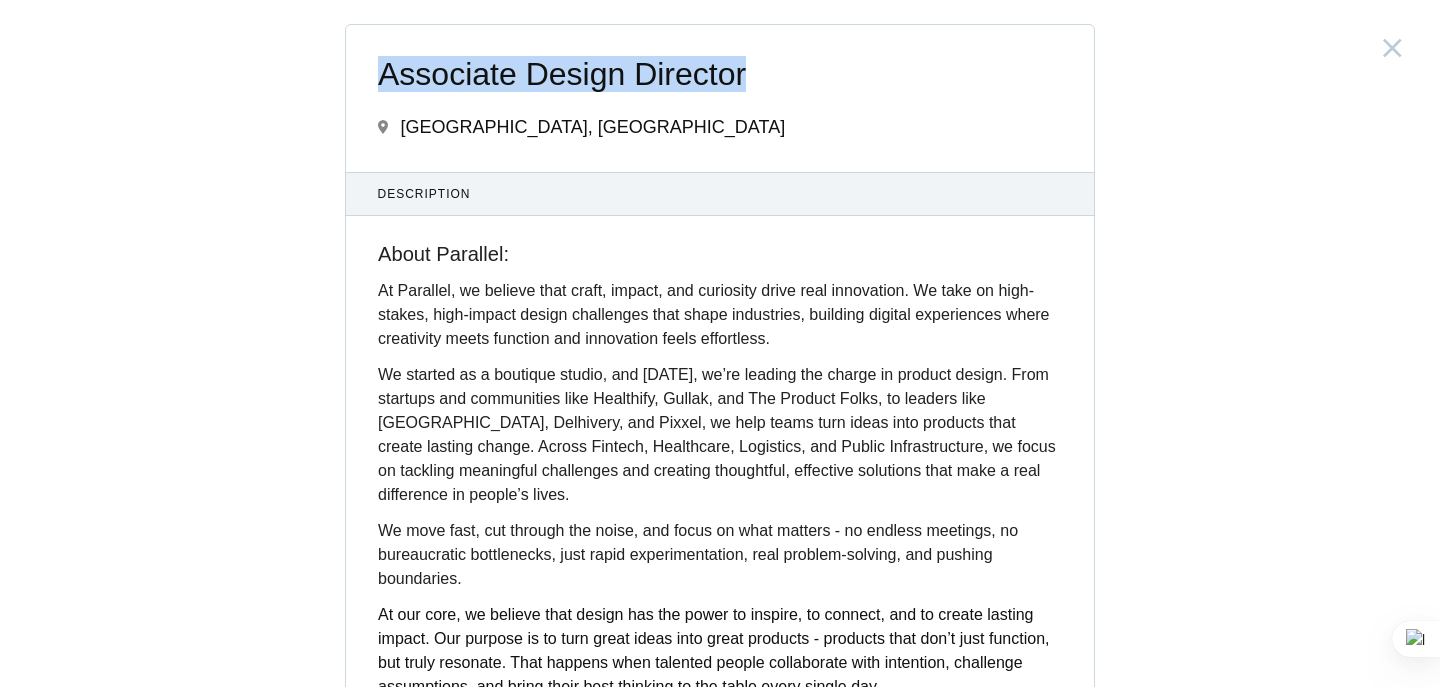 click on "Associate Design Director" at bounding box center (720, 74) 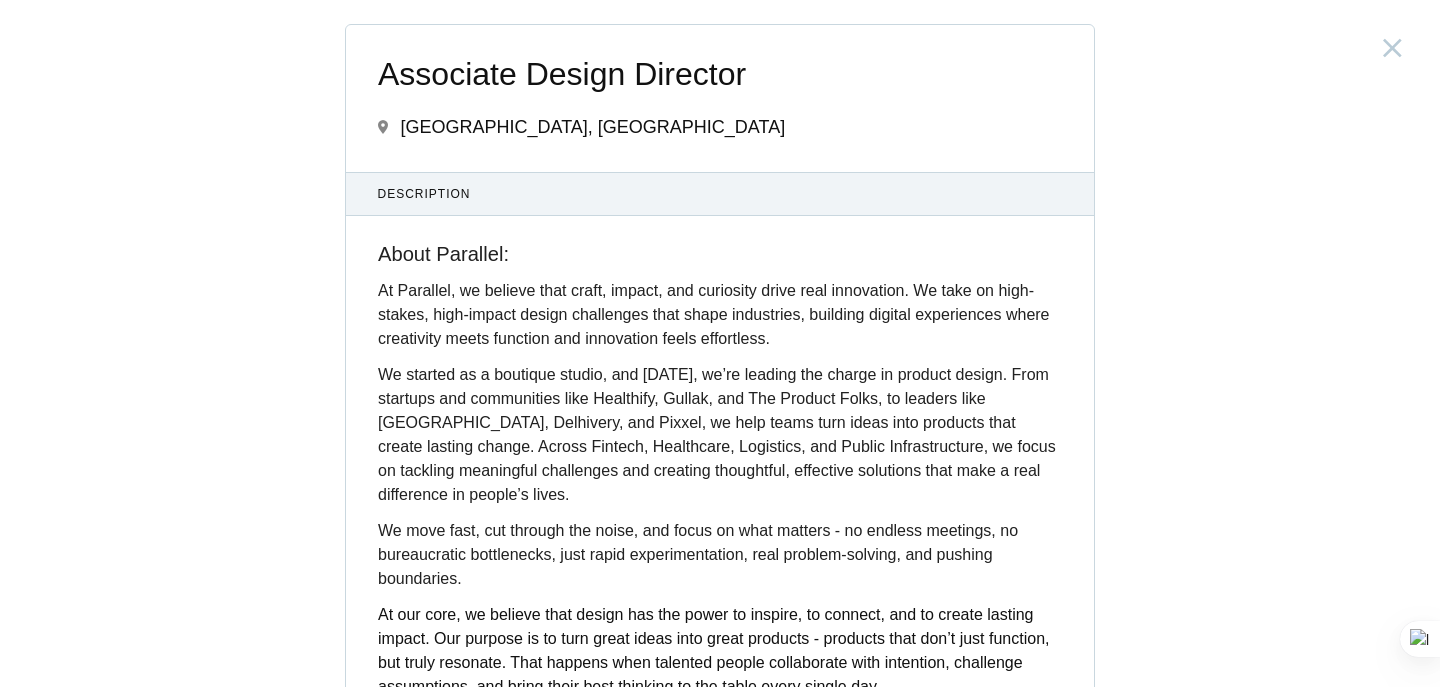 click on "Associate Design Director" at bounding box center [720, 74] 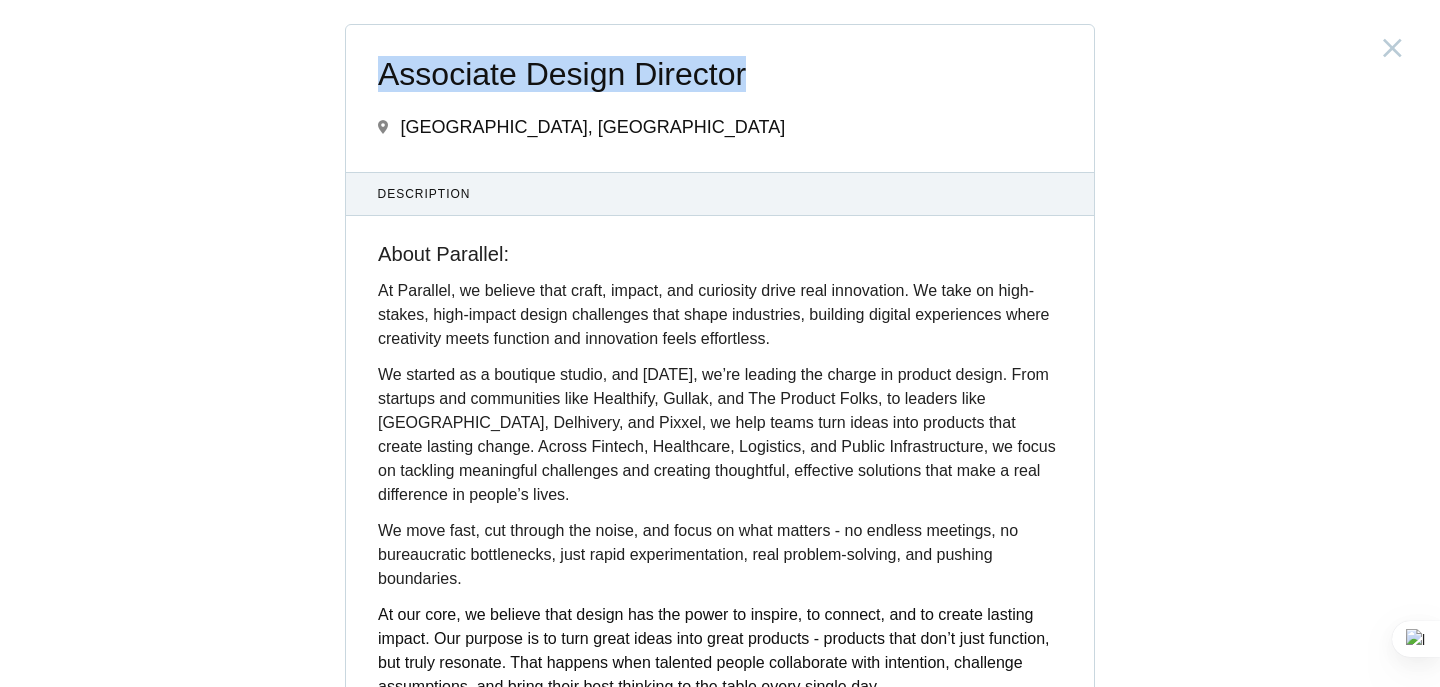 click on "Associate Design Director" at bounding box center (720, 74) 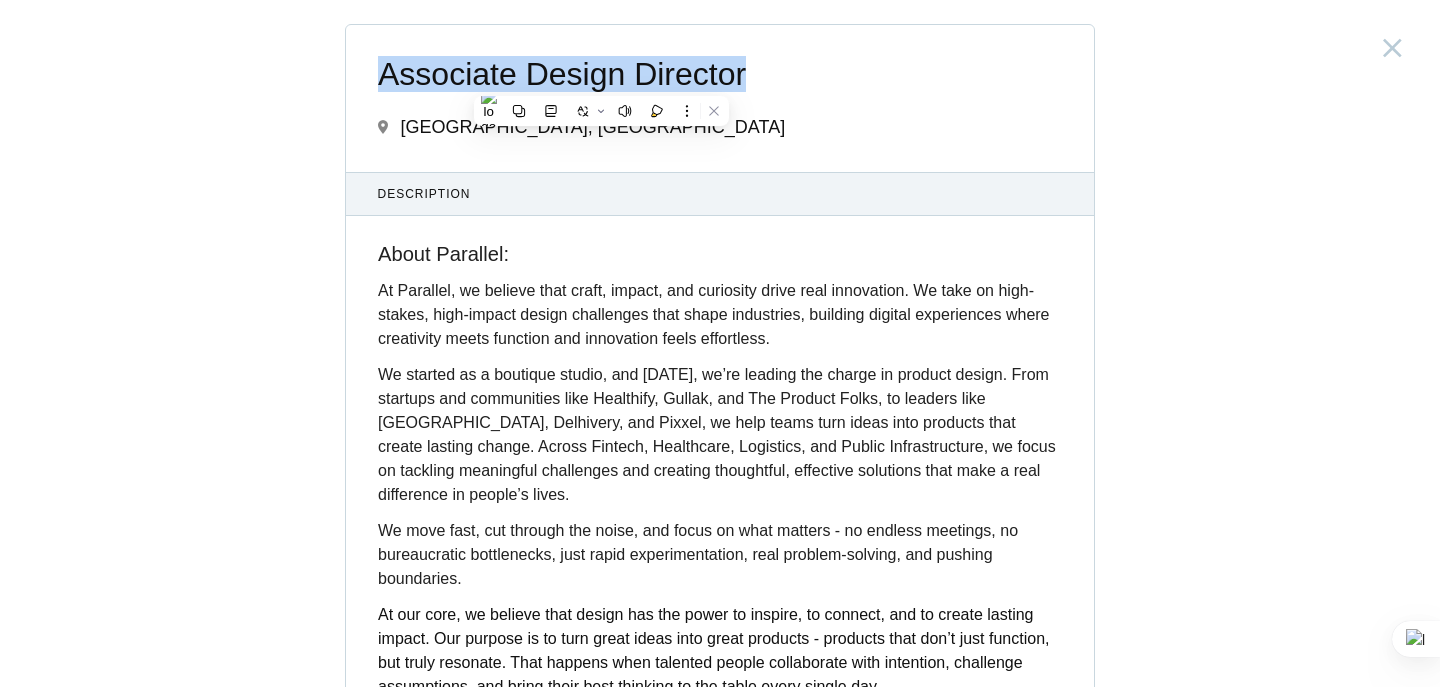 click on "Associate Design Director" at bounding box center (720, 74) 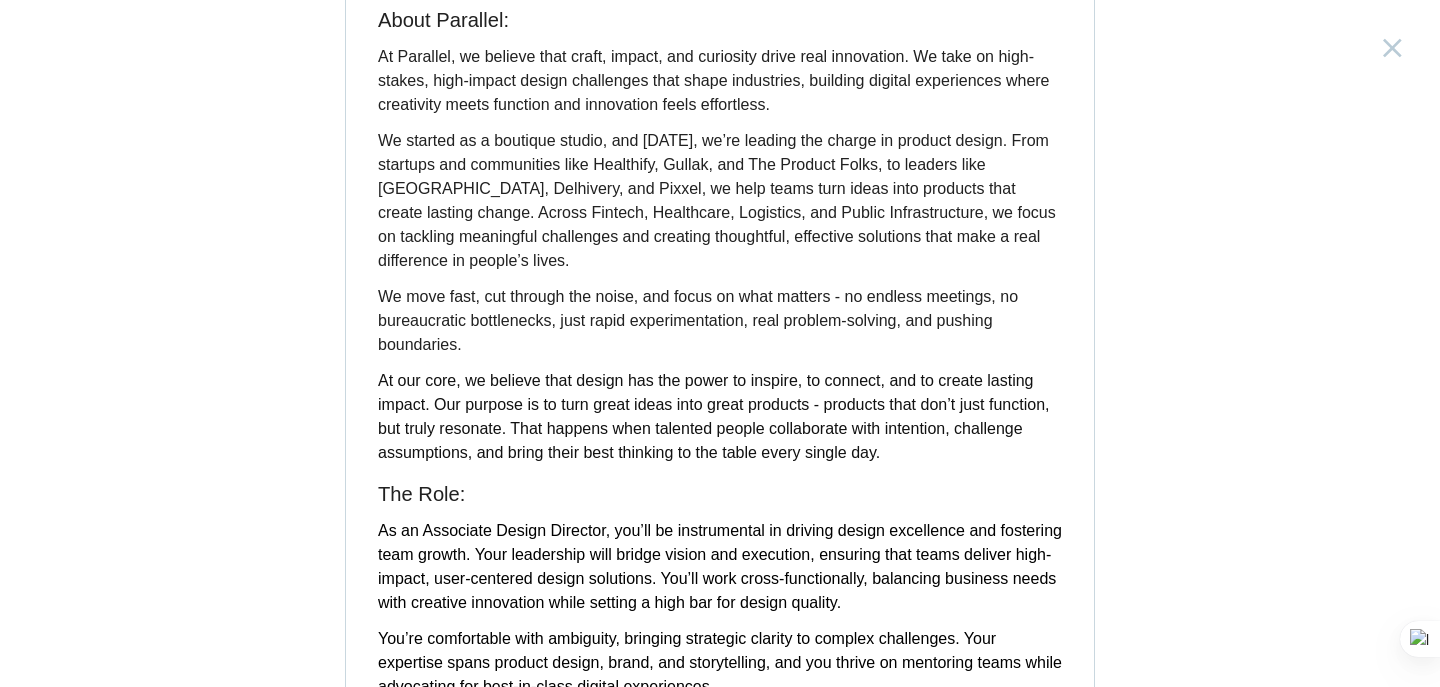 scroll, scrollTop: 140, scrollLeft: 0, axis: vertical 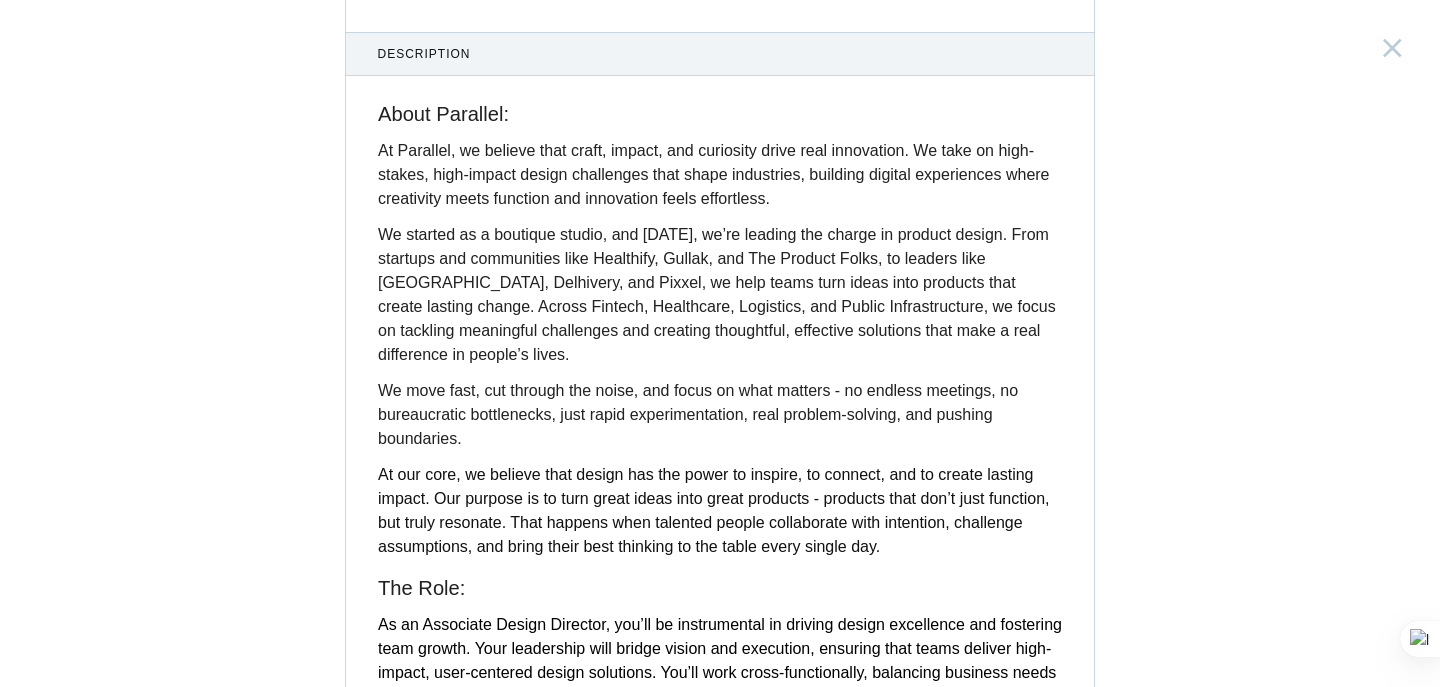 click on "We started as a boutique studio, and [DATE], we’re leading the charge in product design. From startups and communities like Healthify, Gullak, and The Product Folks, to leaders like [GEOGRAPHIC_DATA], Delhivery, and Pixxel, we help teams turn ideas into products that create lasting change. Across Fintech, Healthcare, Logistics, and Public Infrastructure, we focus on tackling meaningful challenges and creating thoughtful, effective solutions that make a real difference in people’s lives." at bounding box center [717, 294] 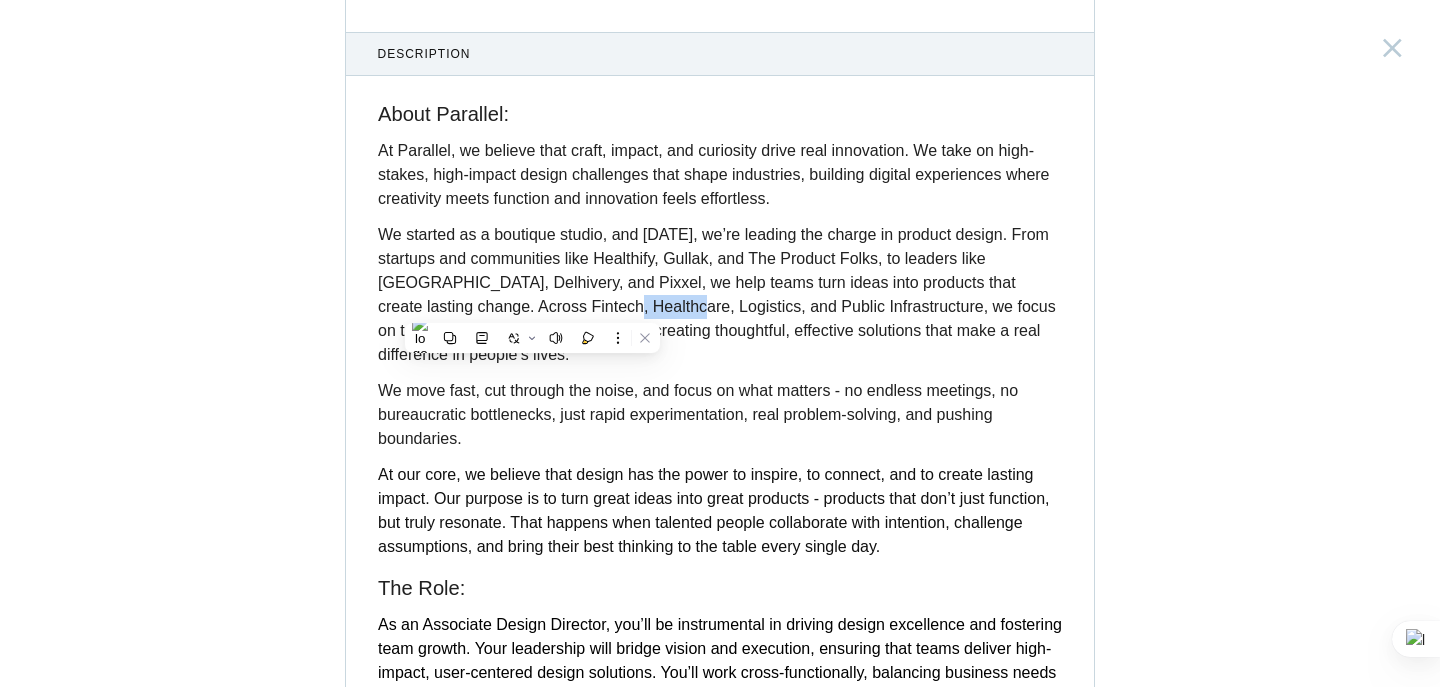 click on "We started as a boutique studio, and [DATE], we’re leading the charge in product design. From startups and communities like Healthify, Gullak, and The Product Folks, to leaders like [GEOGRAPHIC_DATA], Delhivery, and Pixxel, we help teams turn ideas into products that create lasting change. Across Fintech, Healthcare, Logistics, and Public Infrastructure, we focus on tackling meaningful challenges and creating thoughtful, effective solutions that make a real difference in people’s lives." at bounding box center (717, 294) 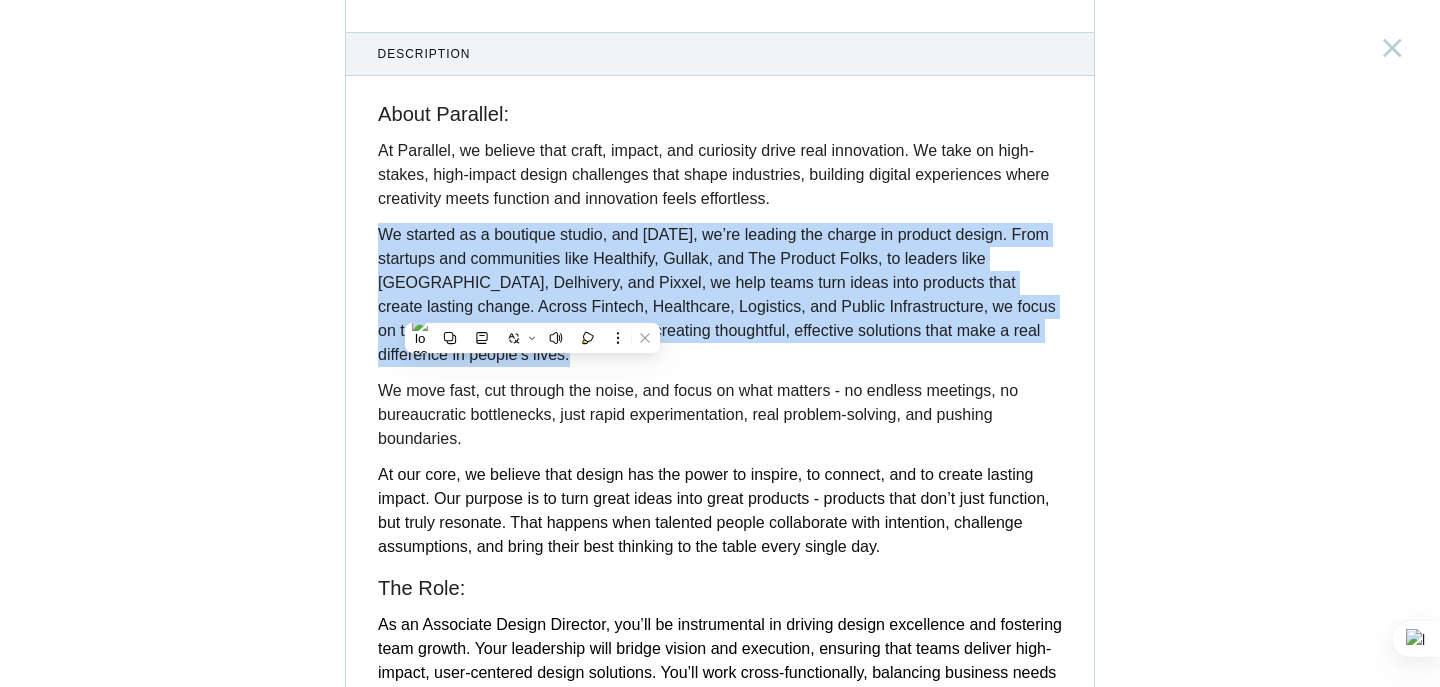 click on "We started as a boutique studio, and [DATE], we’re leading the charge in product design. From startups and communities like Healthify, Gullak, and The Product Folks, to leaders like [GEOGRAPHIC_DATA], Delhivery, and Pixxel, we help teams turn ideas into products that create lasting change. Across Fintech, Healthcare, Logistics, and Public Infrastructure, we focus on tackling meaningful challenges and creating thoughtful, effective solutions that make a real difference in people’s lives." at bounding box center [717, 294] 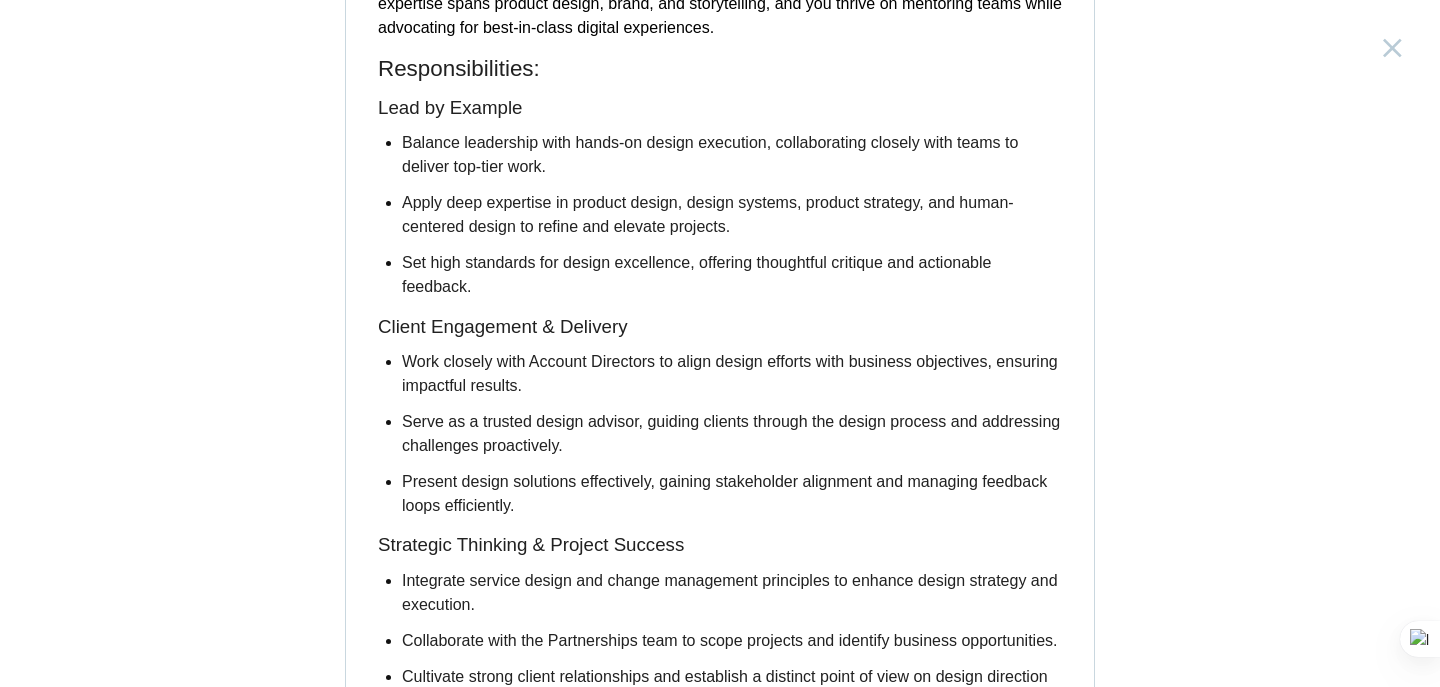 scroll, scrollTop: 894, scrollLeft: 0, axis: vertical 